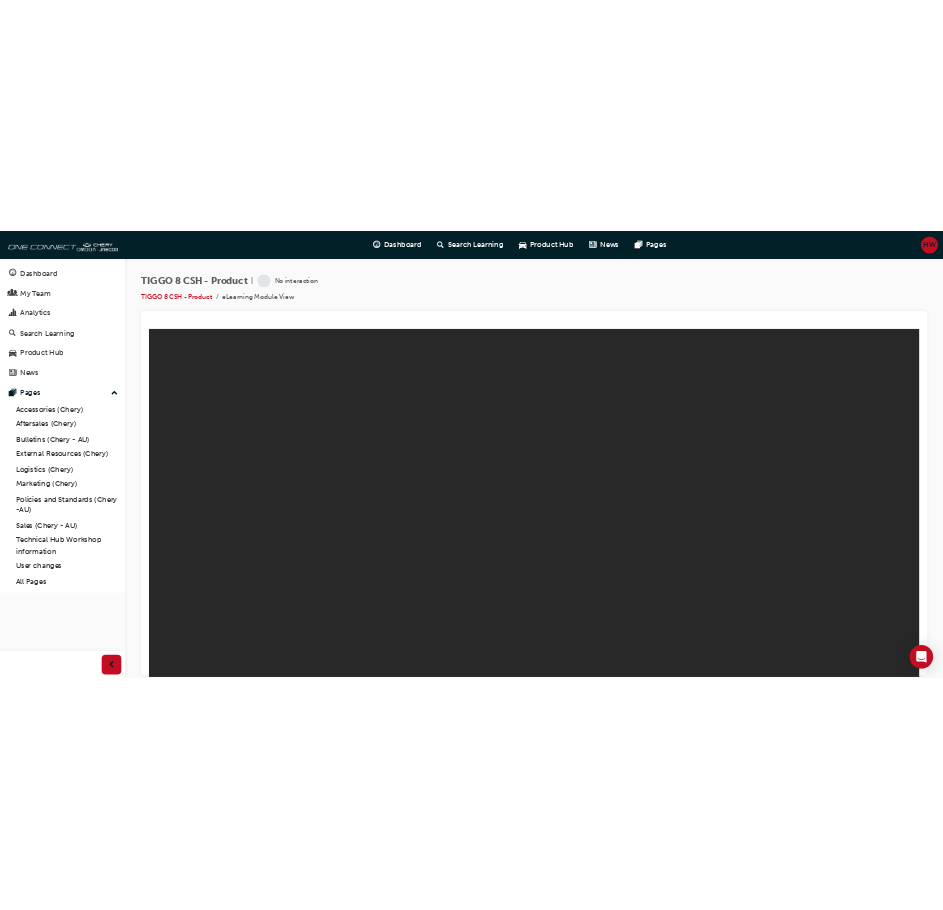scroll, scrollTop: 0, scrollLeft: 0, axis: both 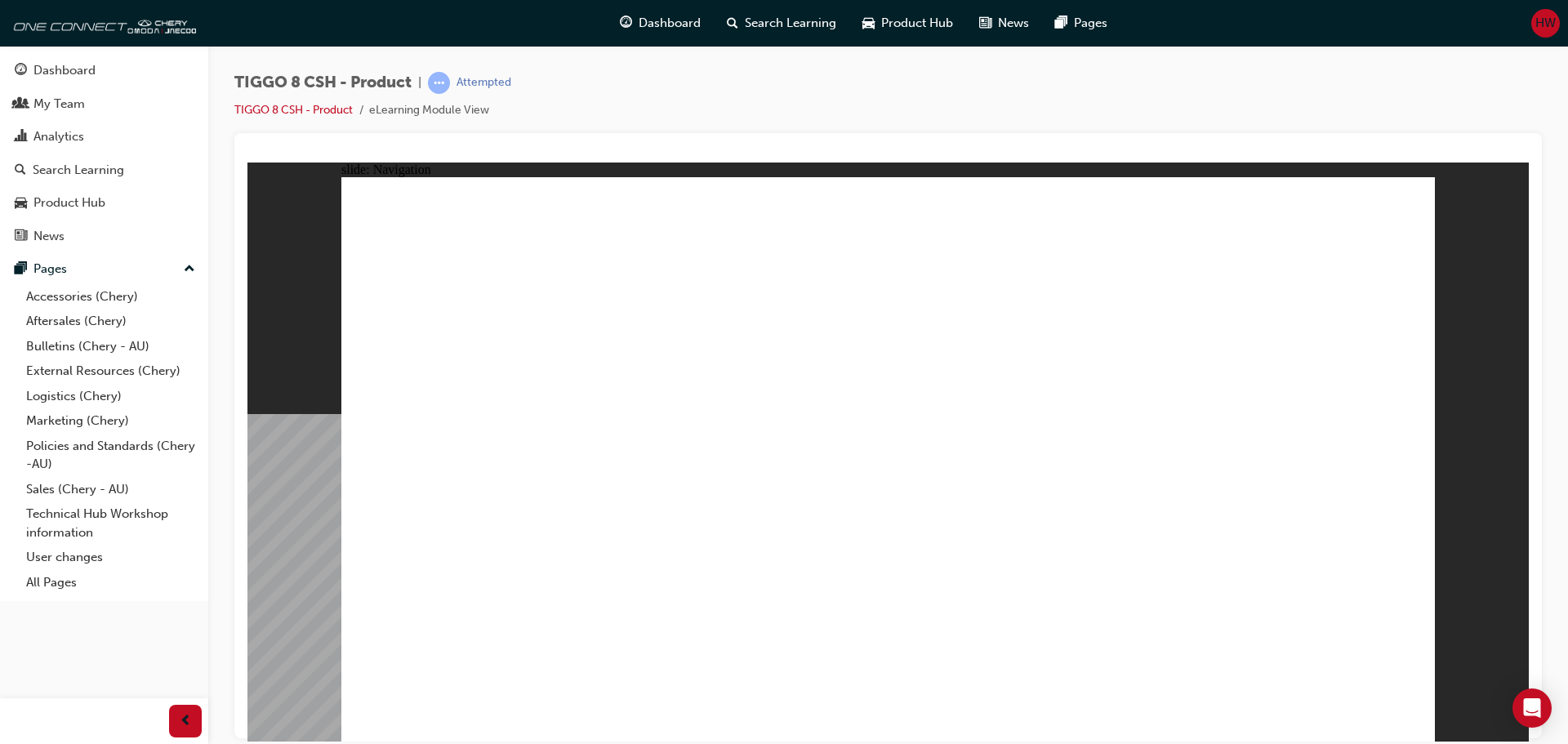 click 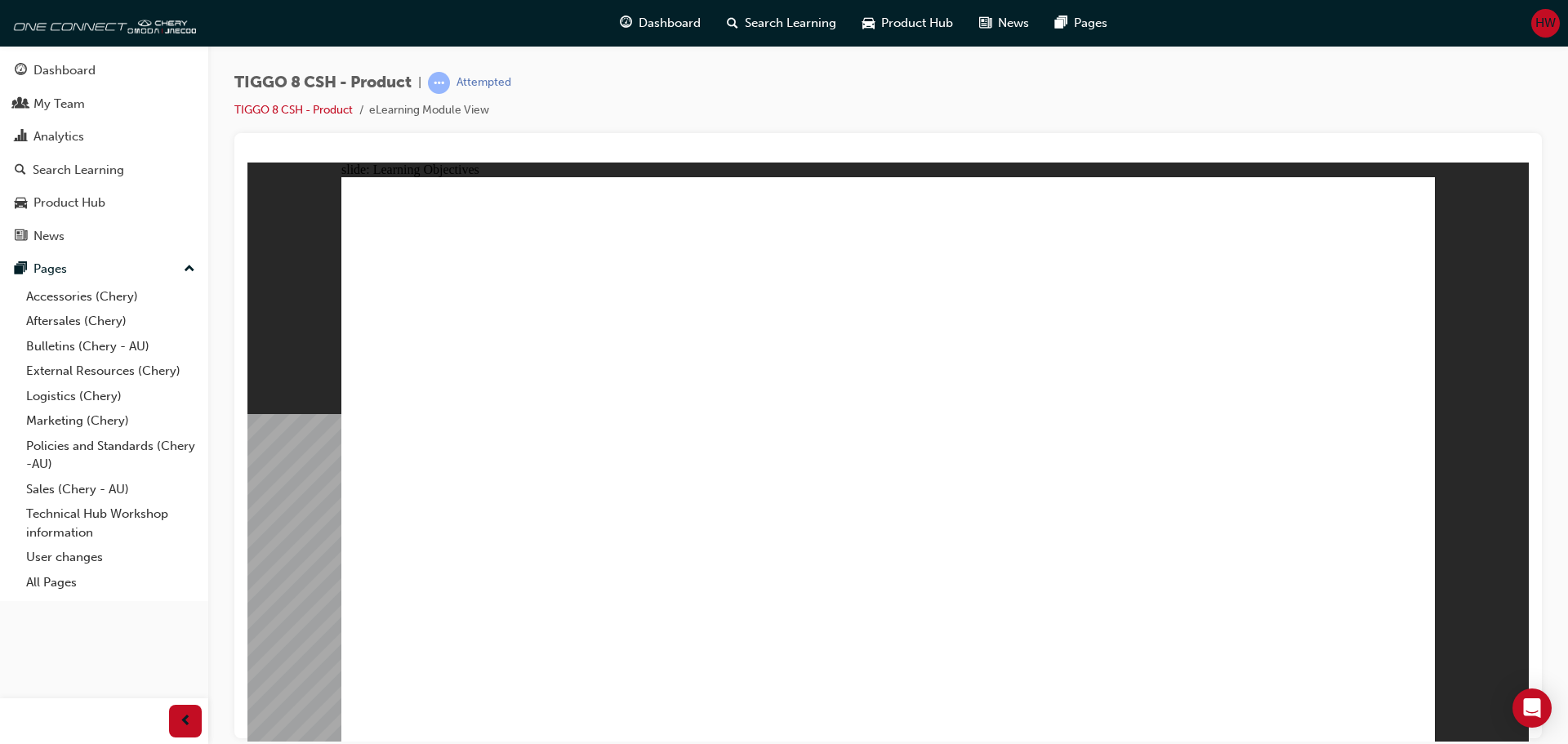 click 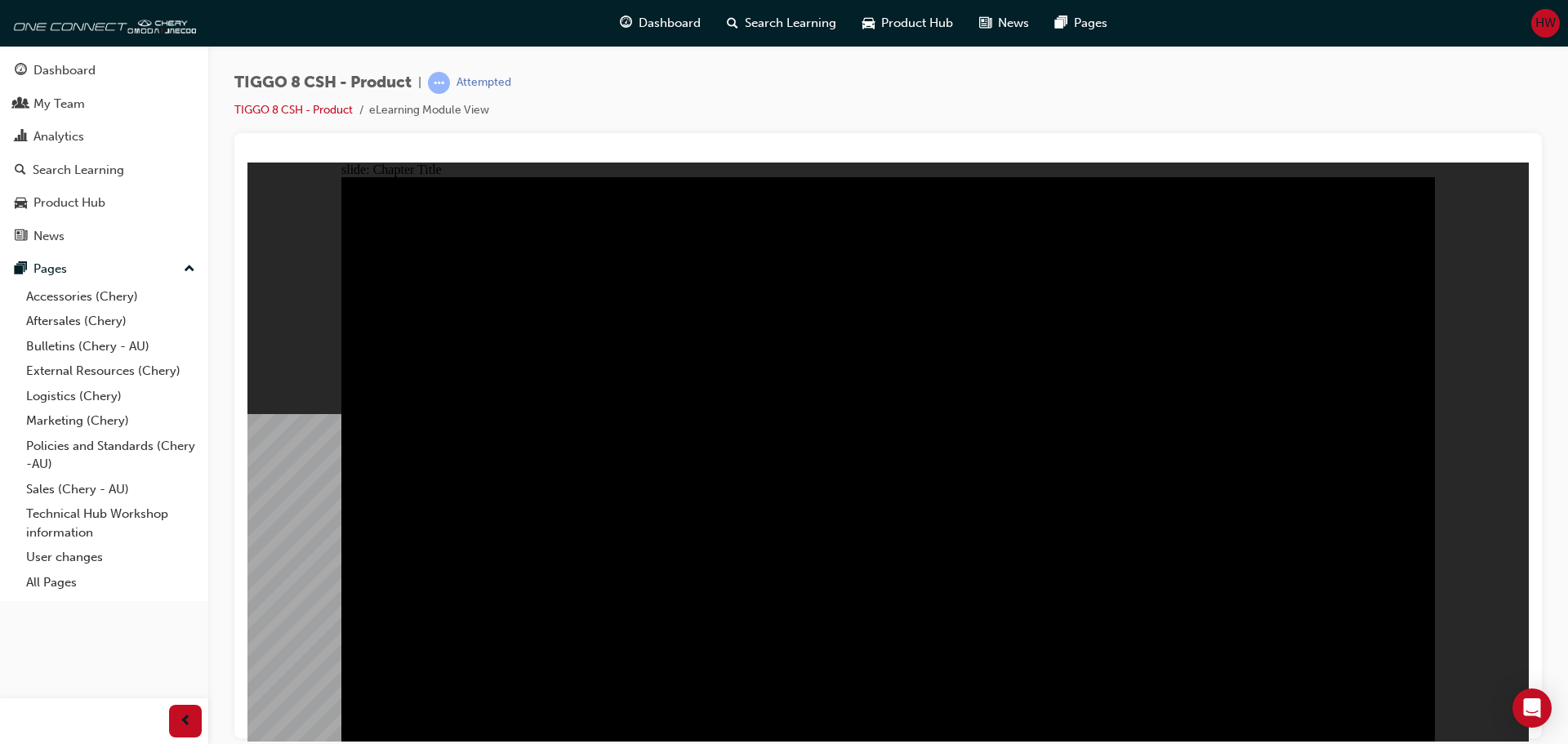 click 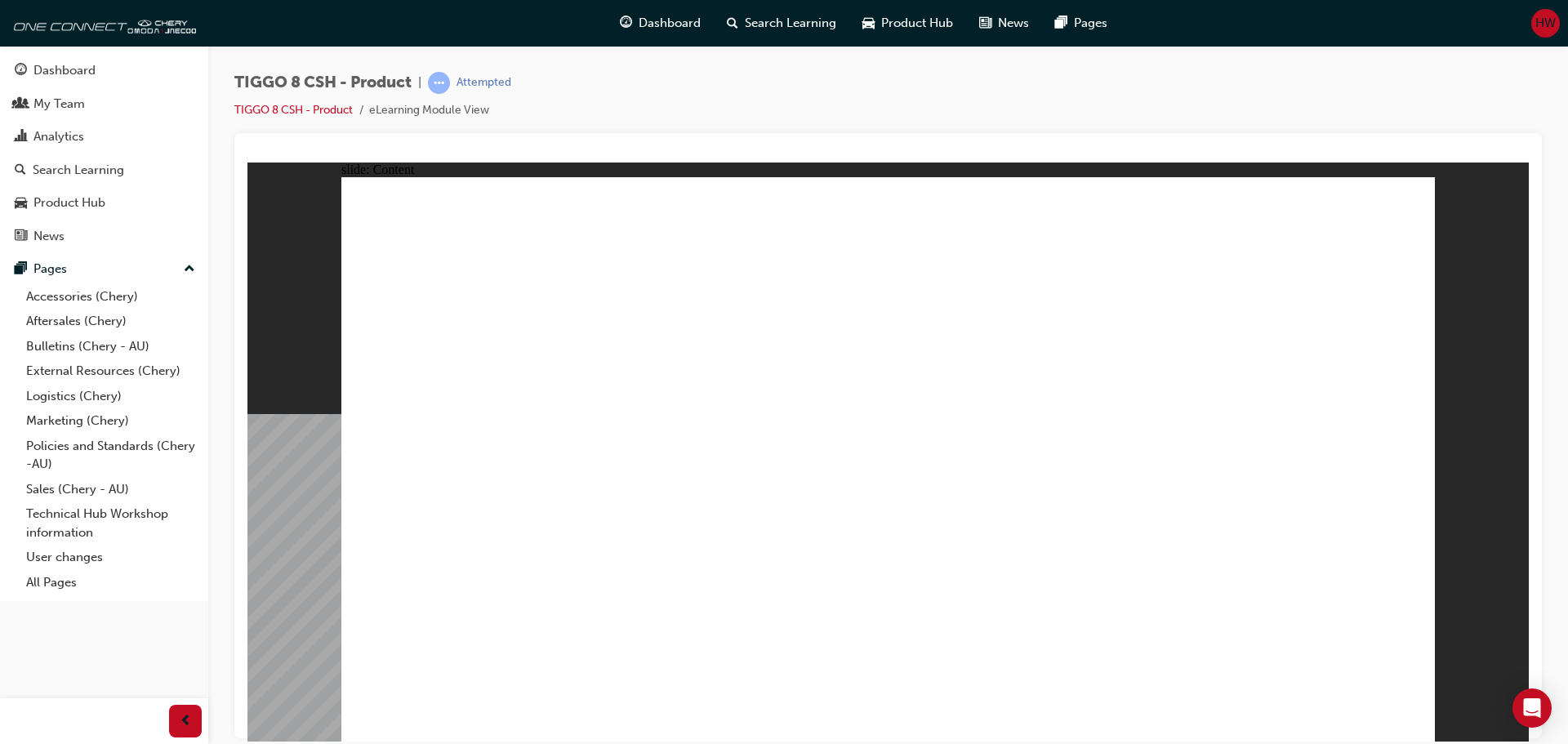 click 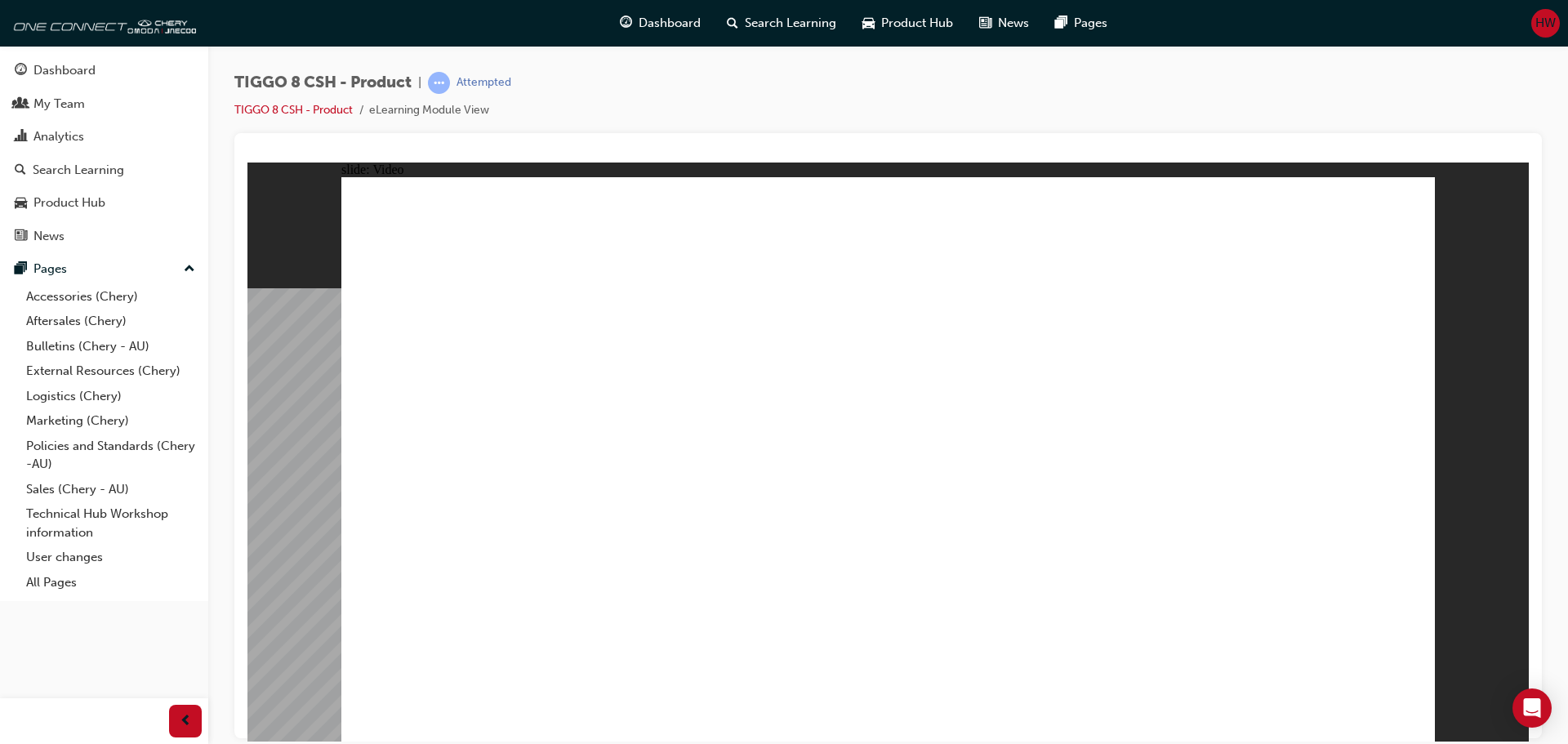 click 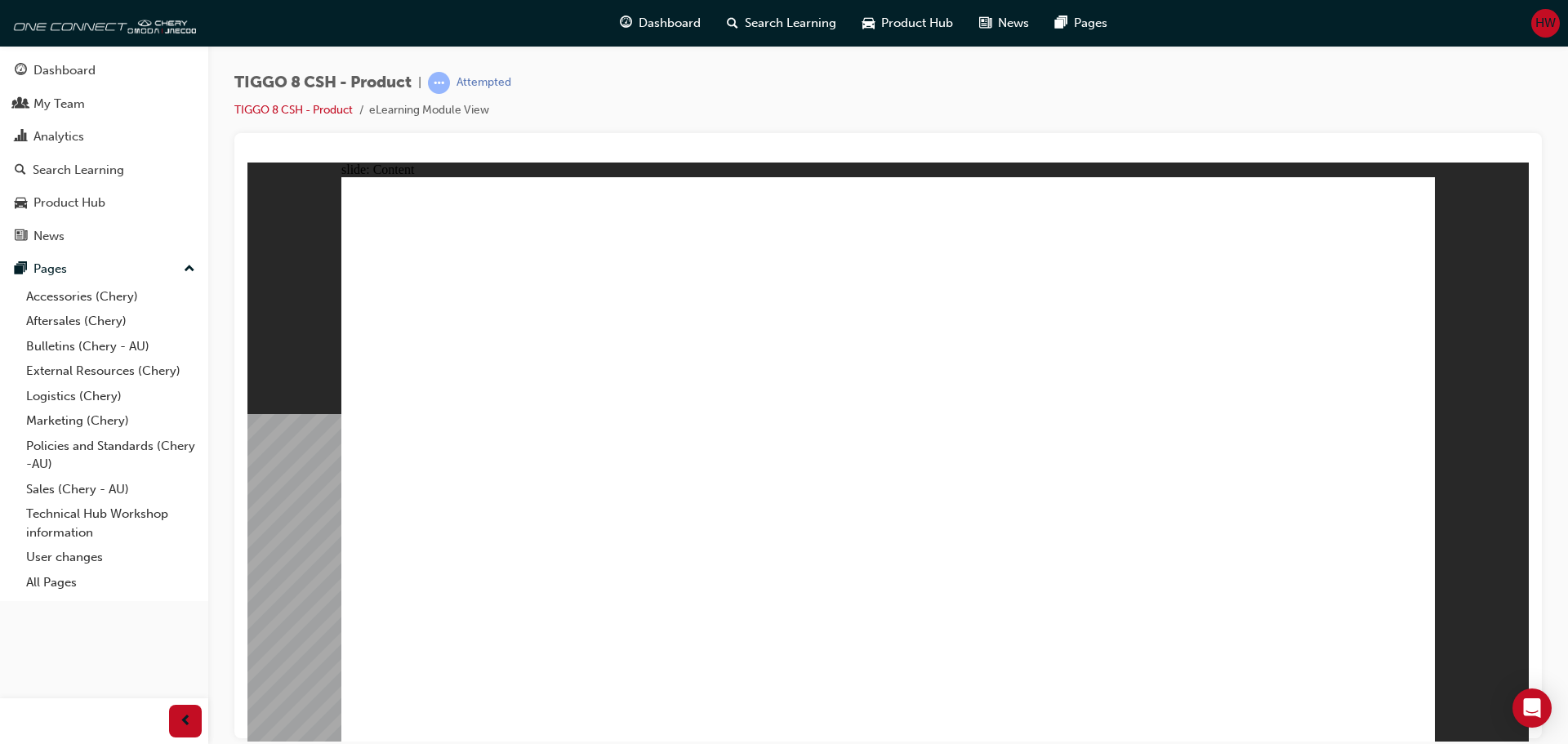 click 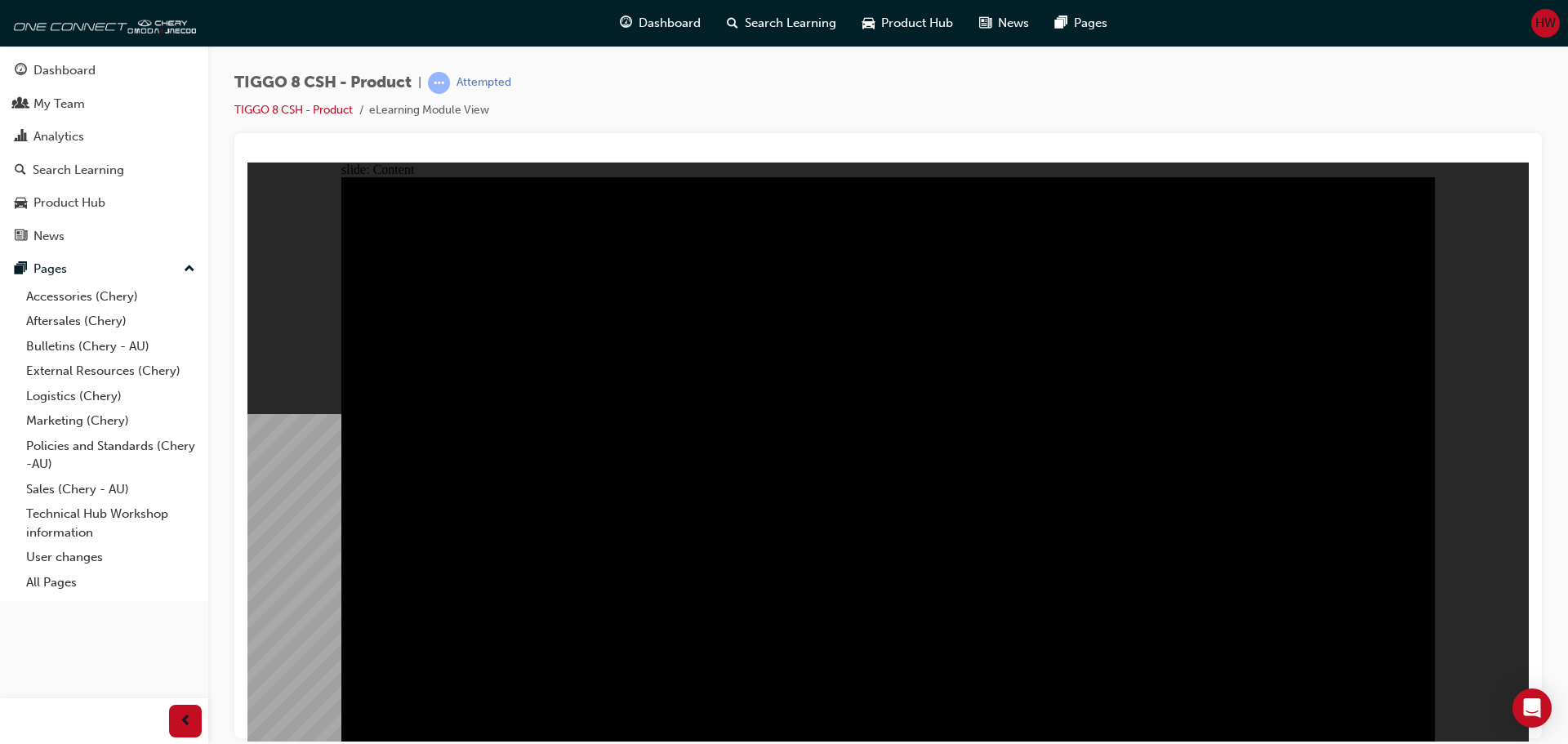 click 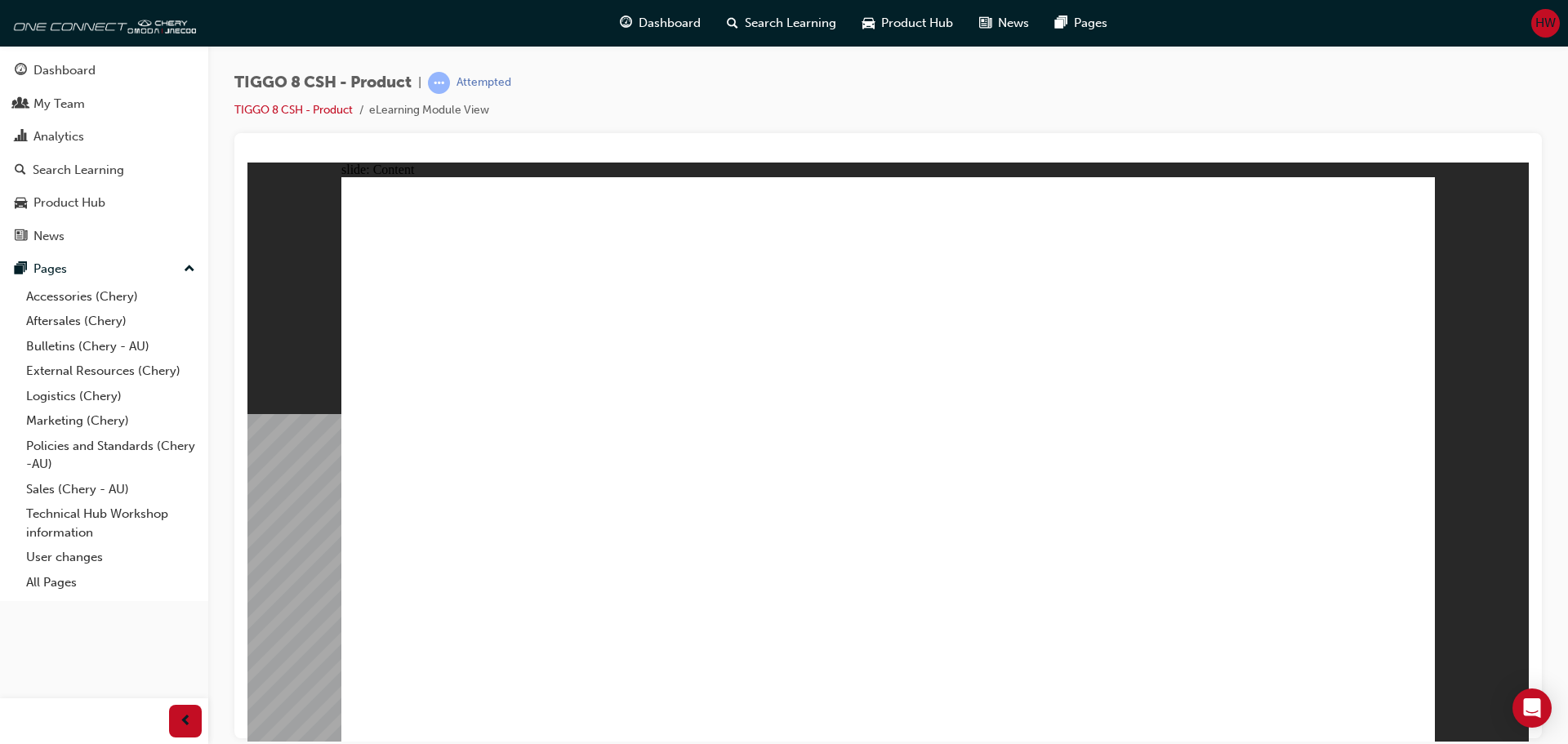 click 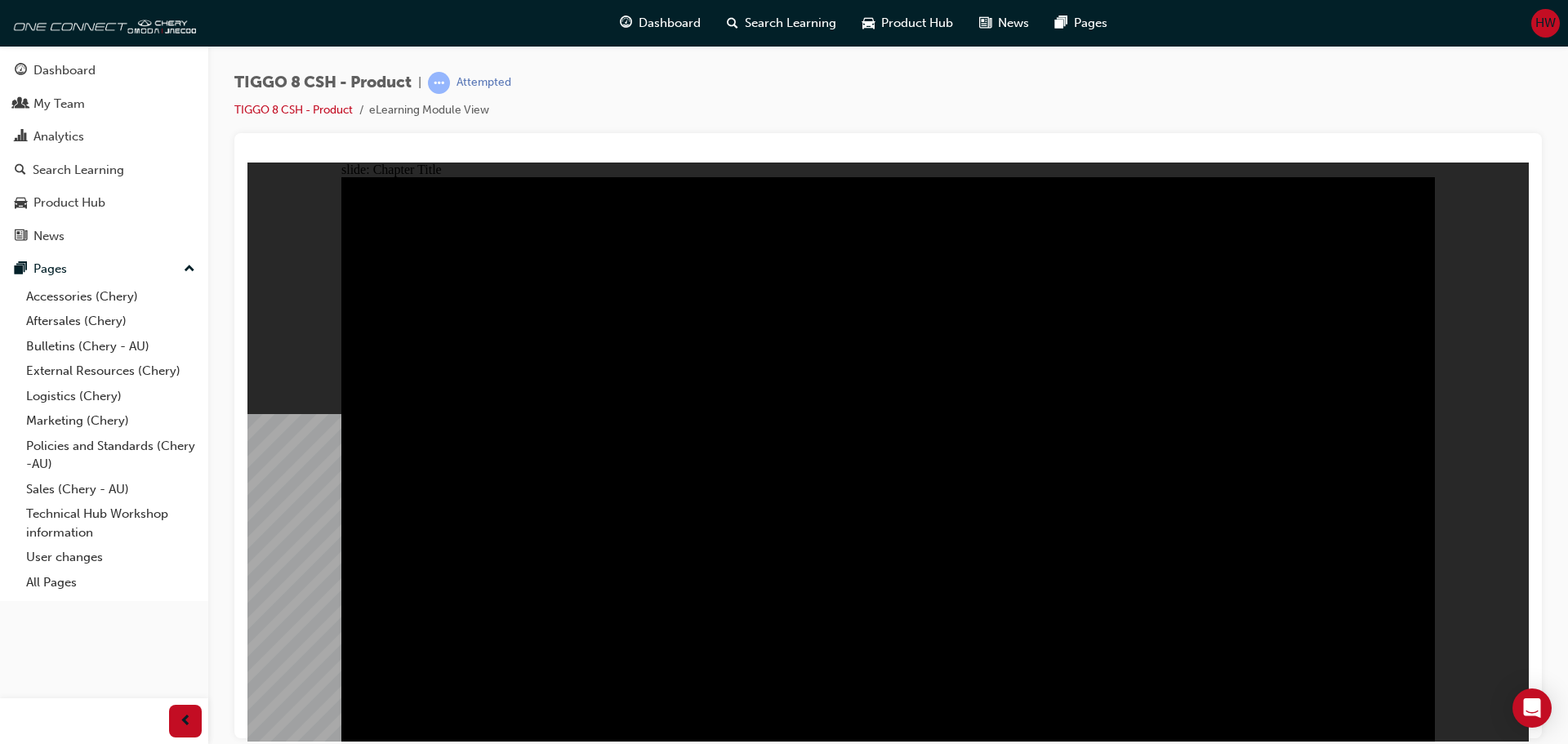 click 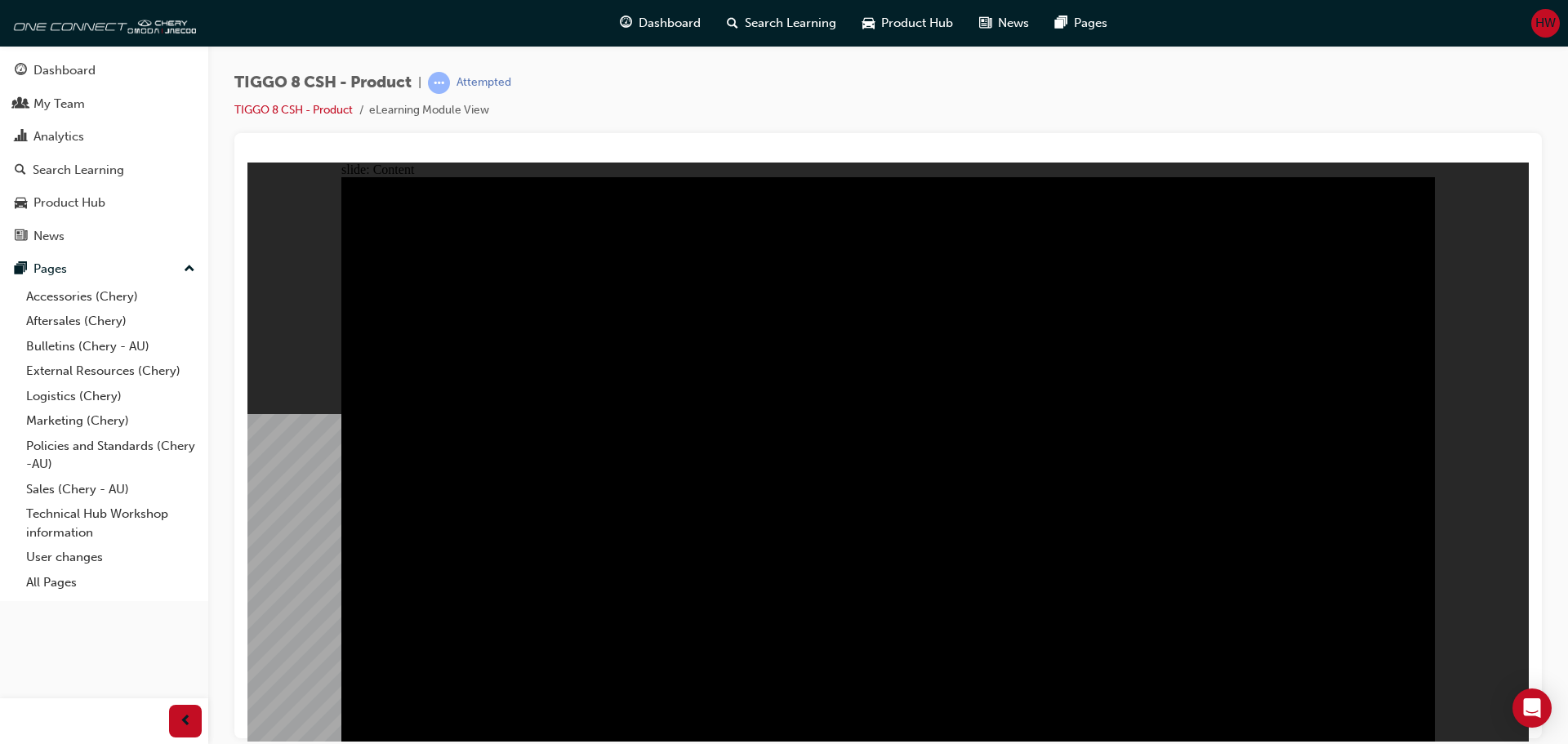 click 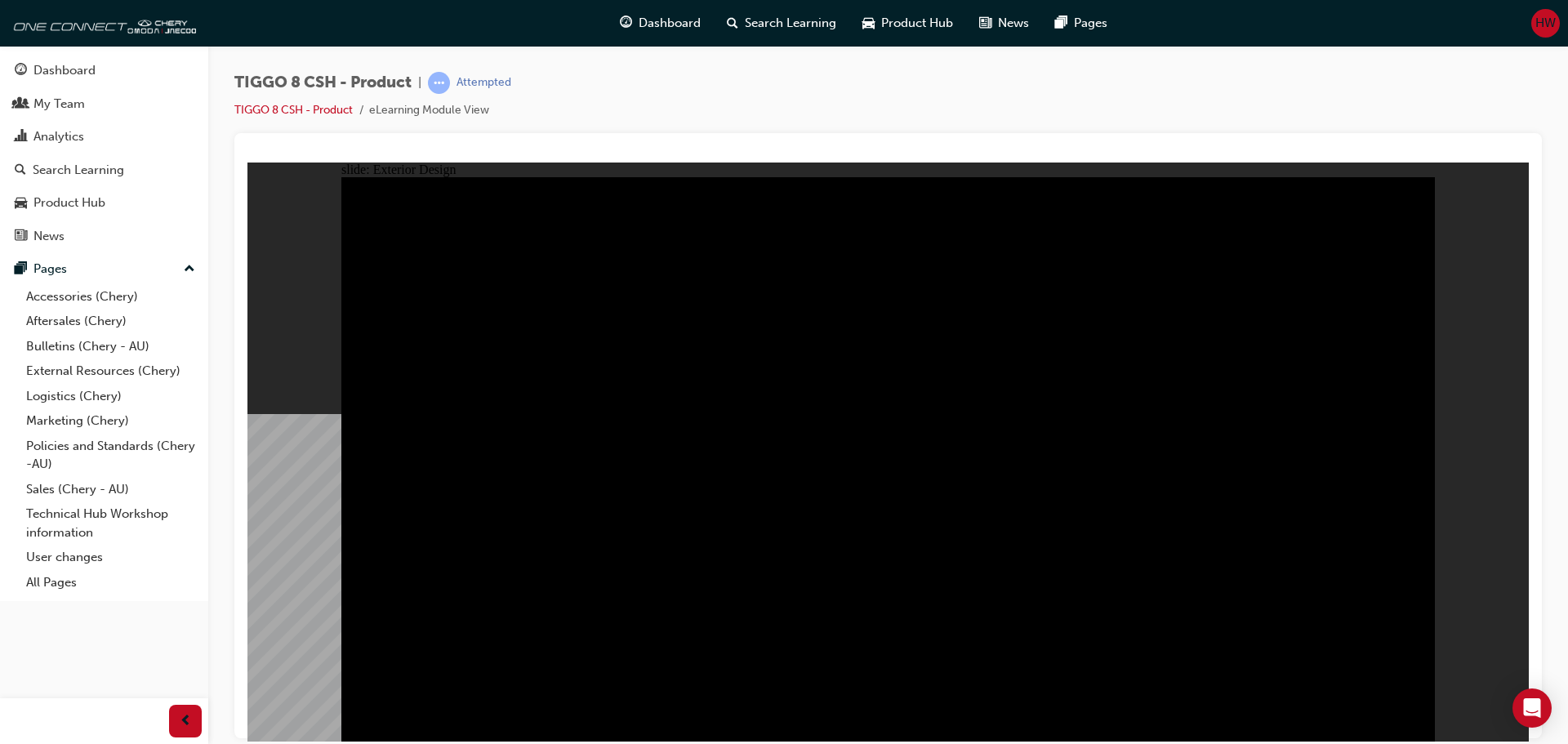 click 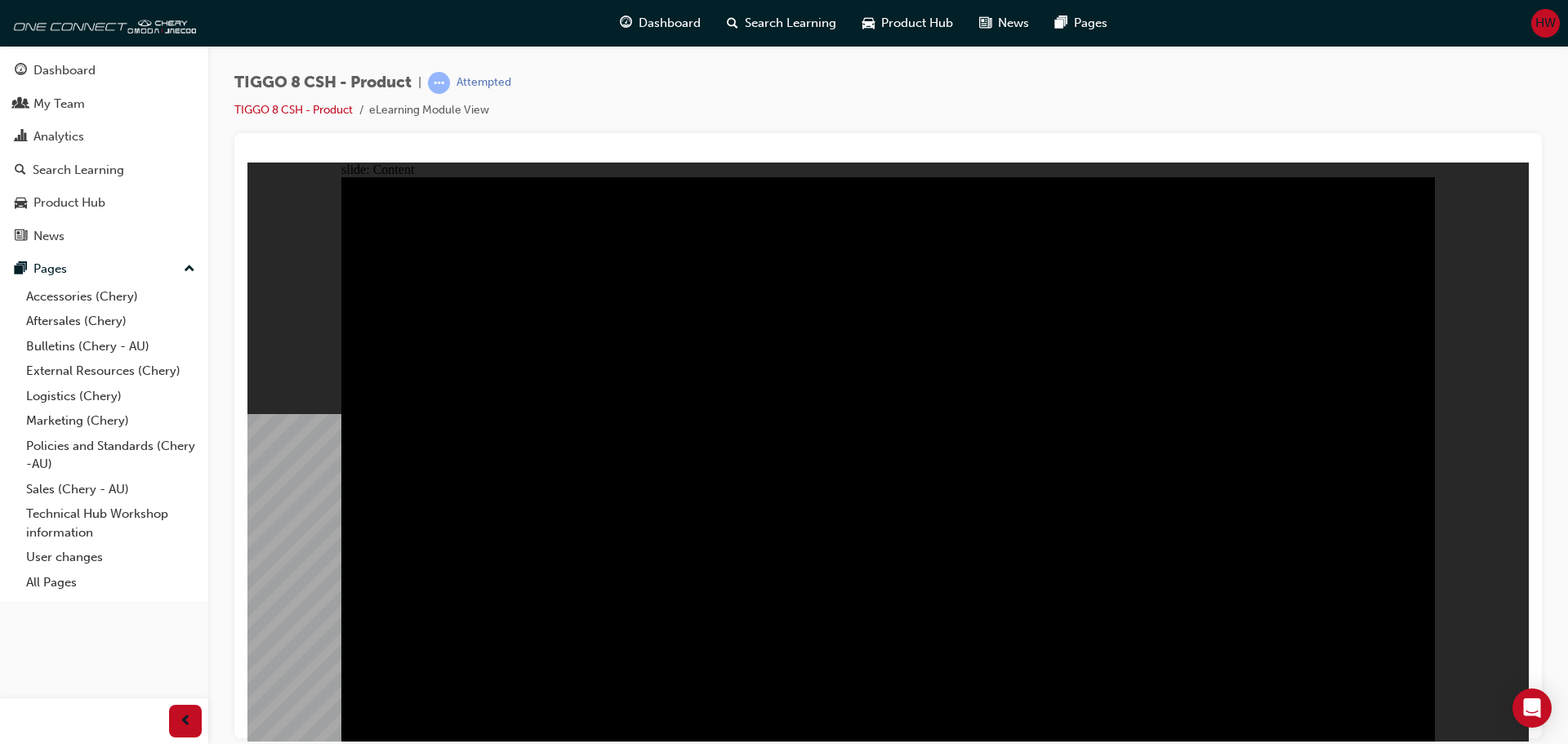 click 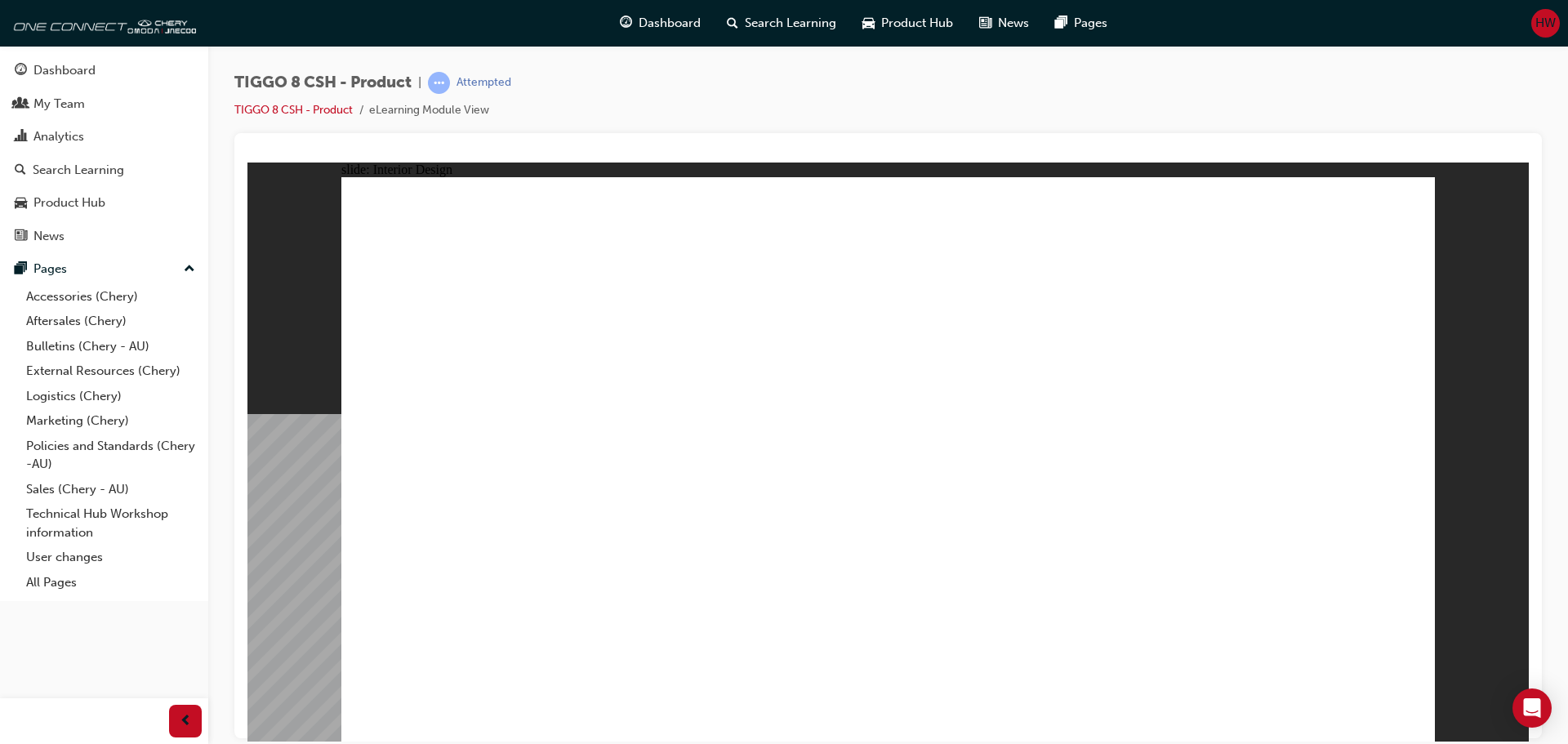 click 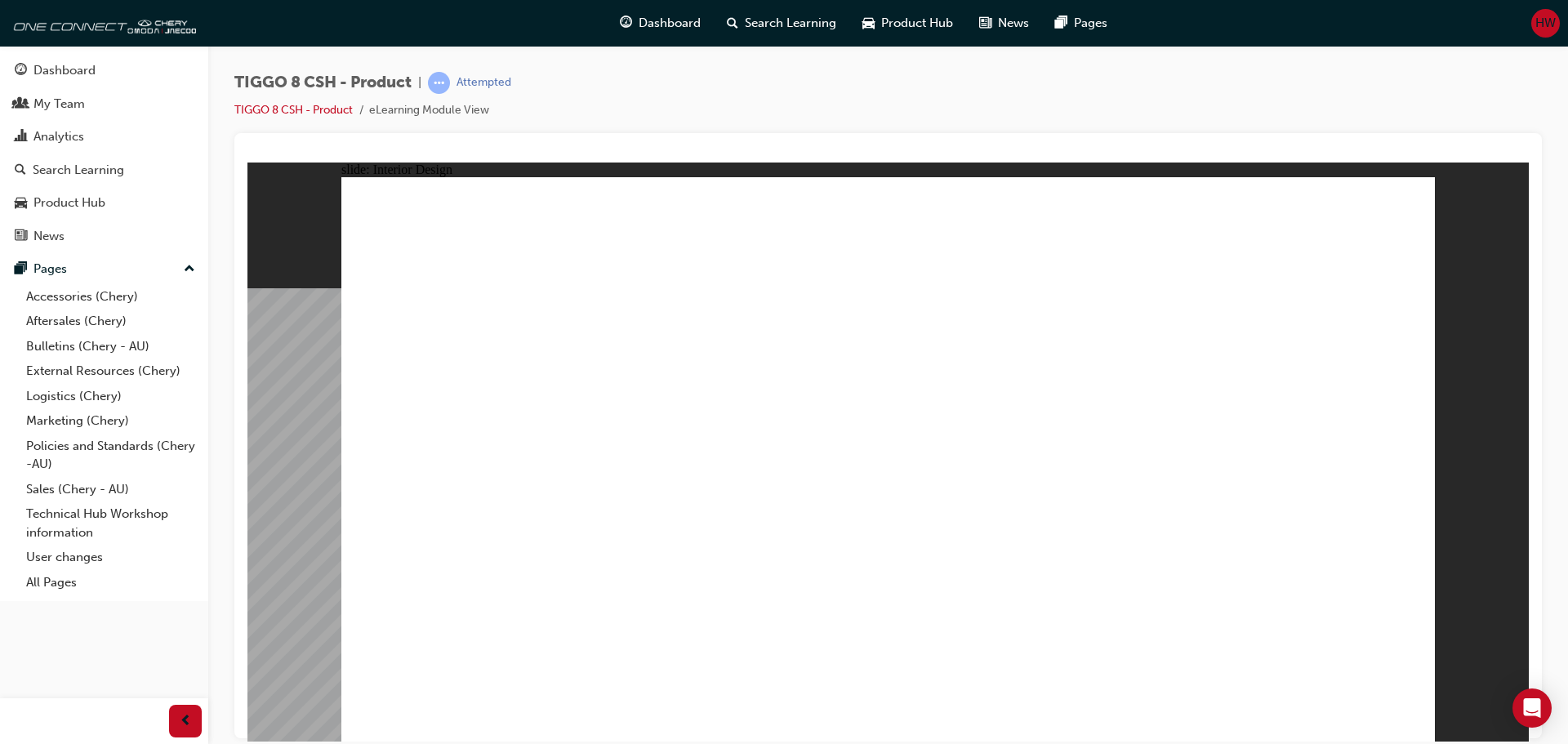 click 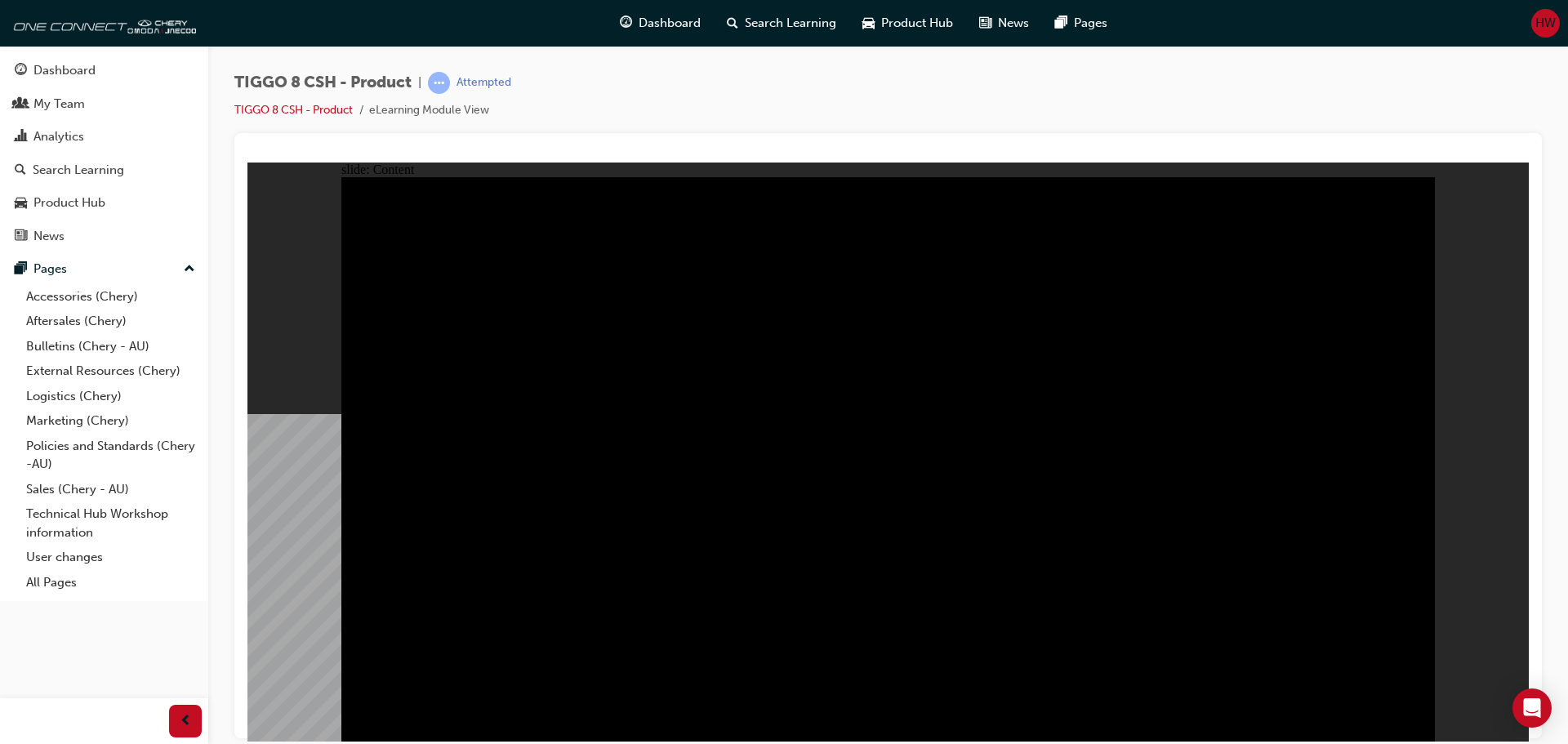 click 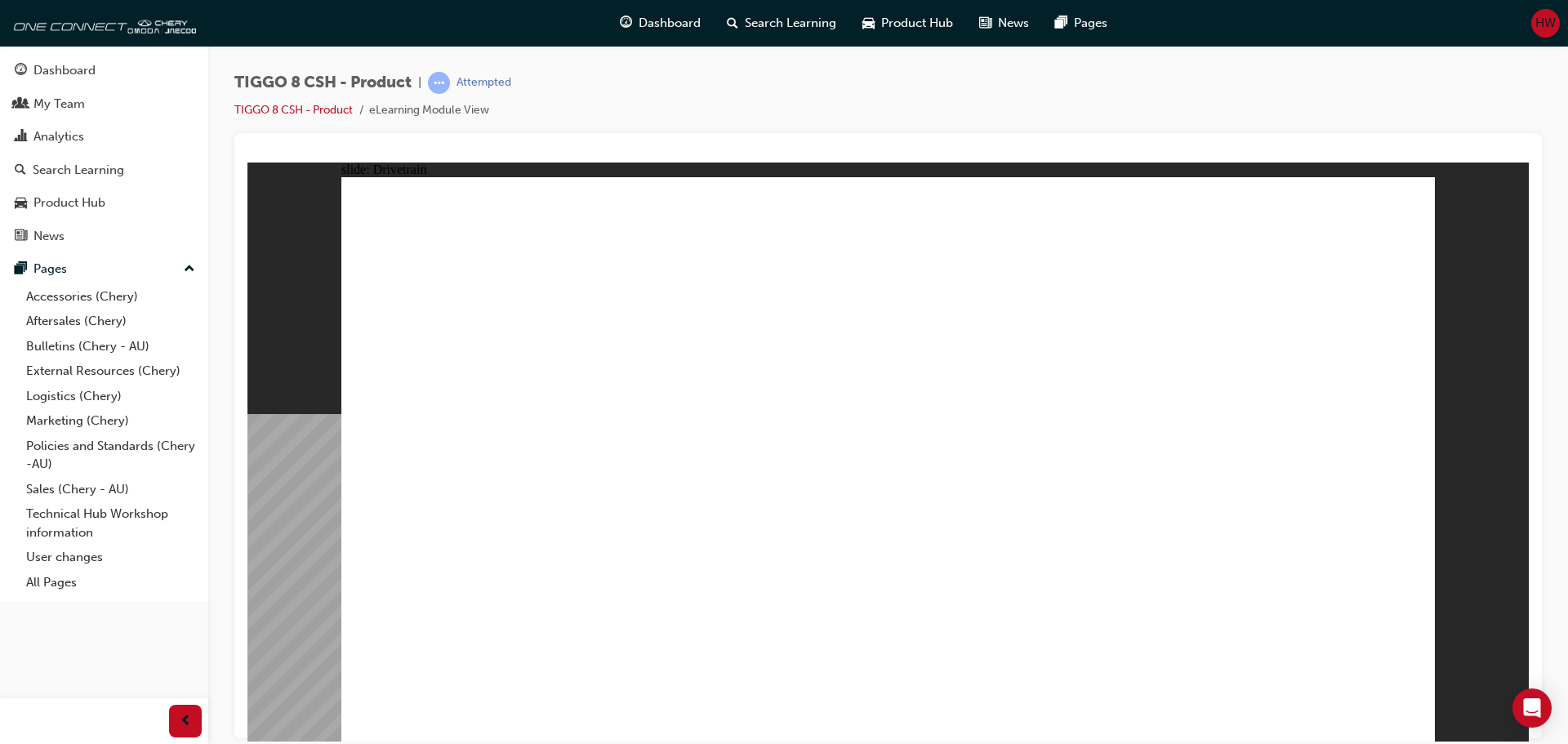 click 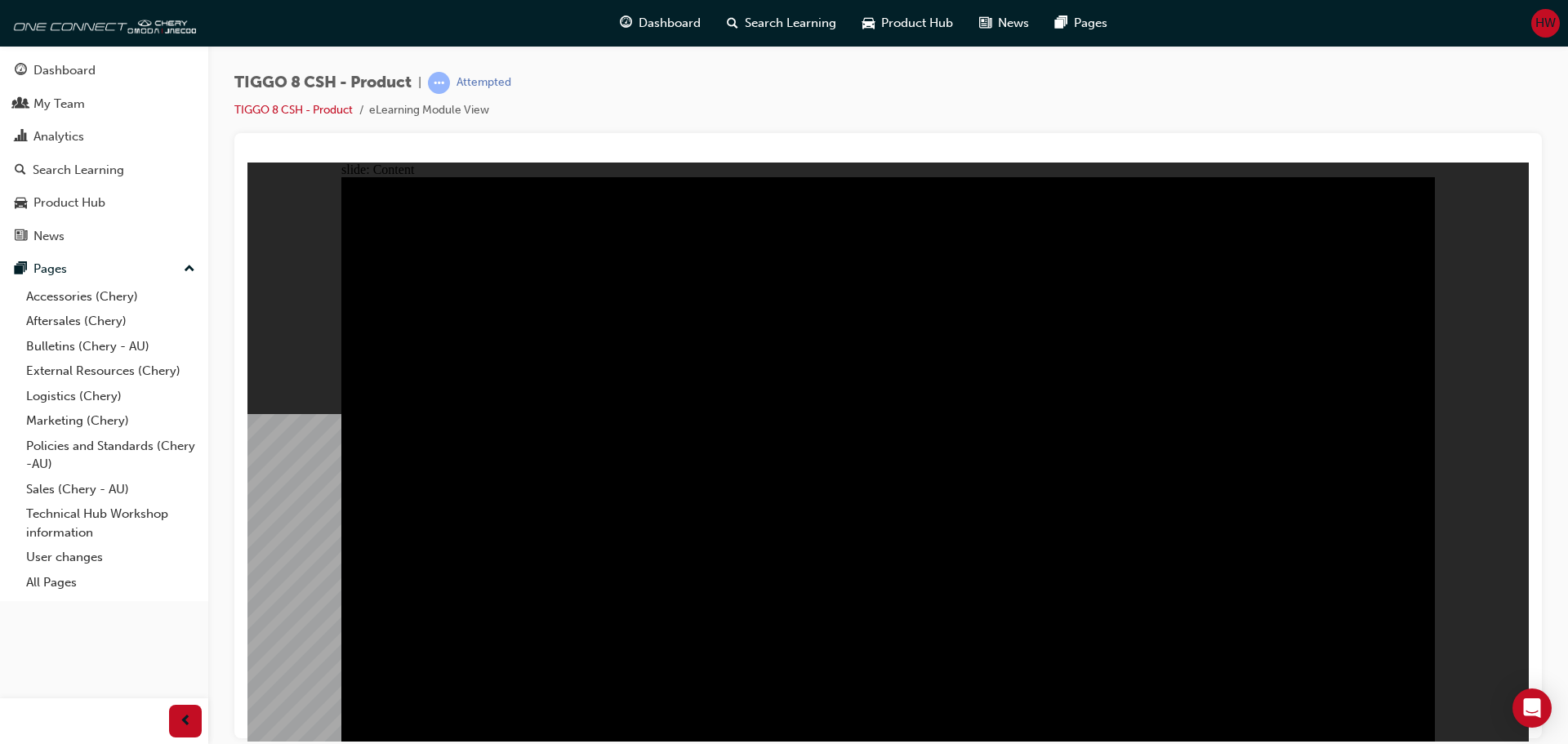 click 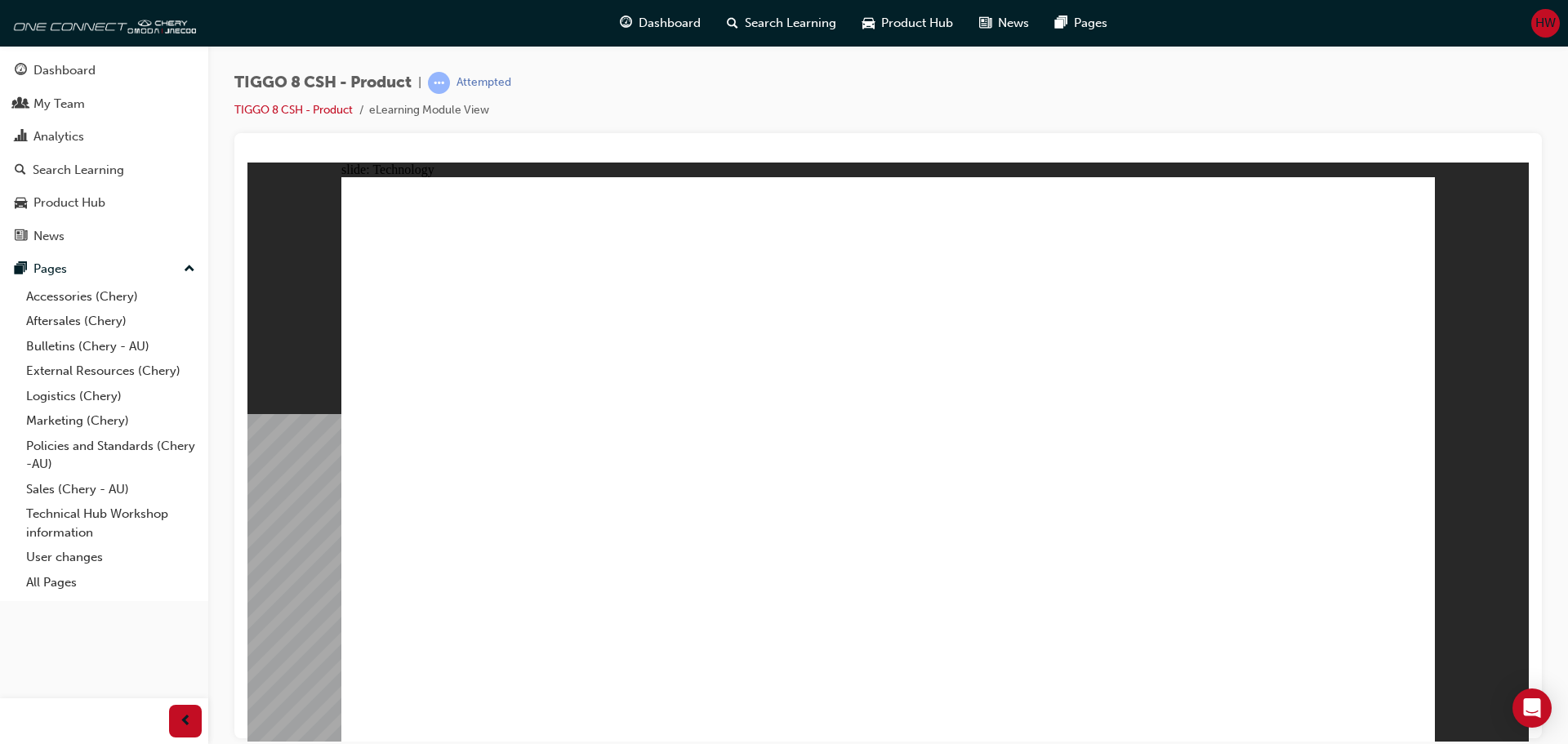 click 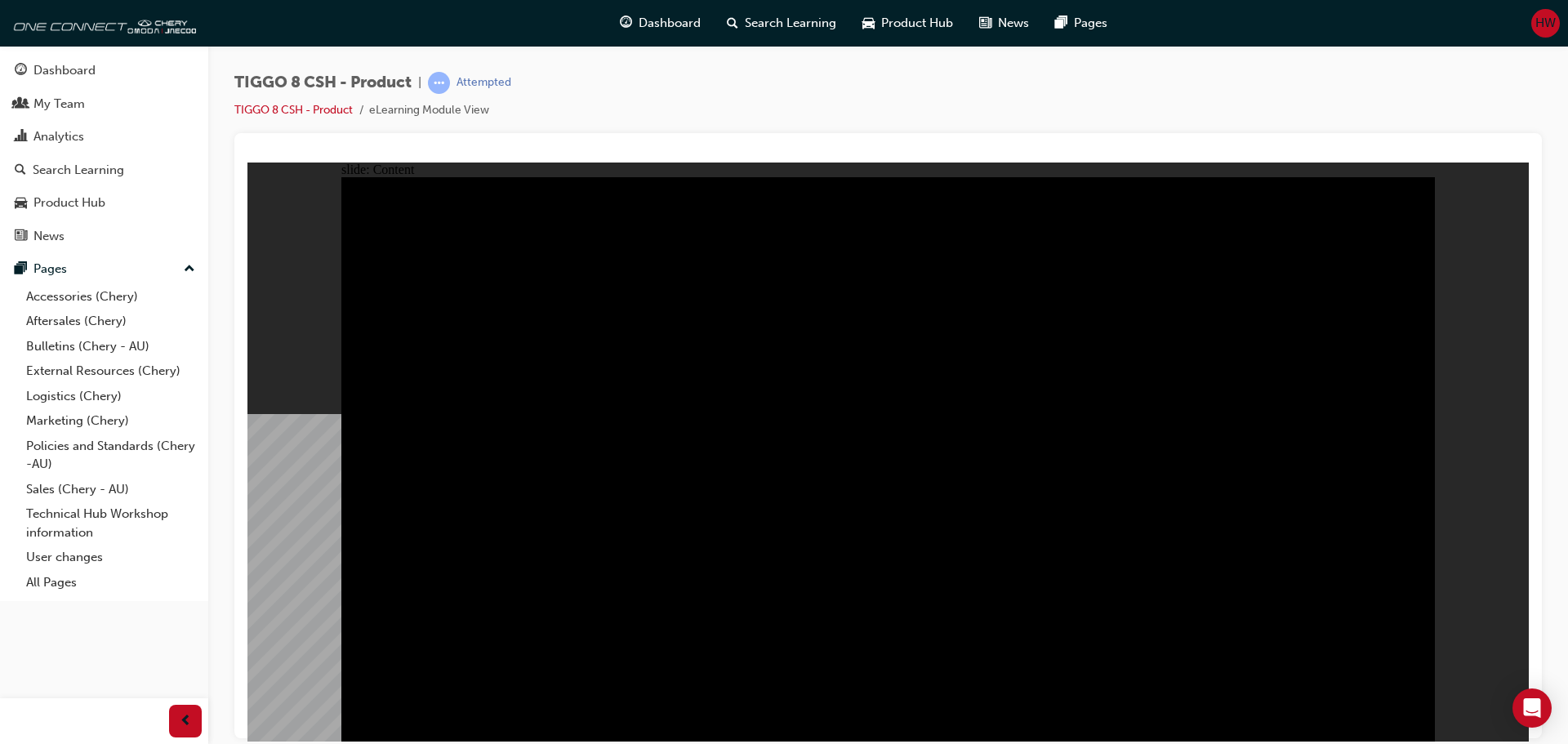 click 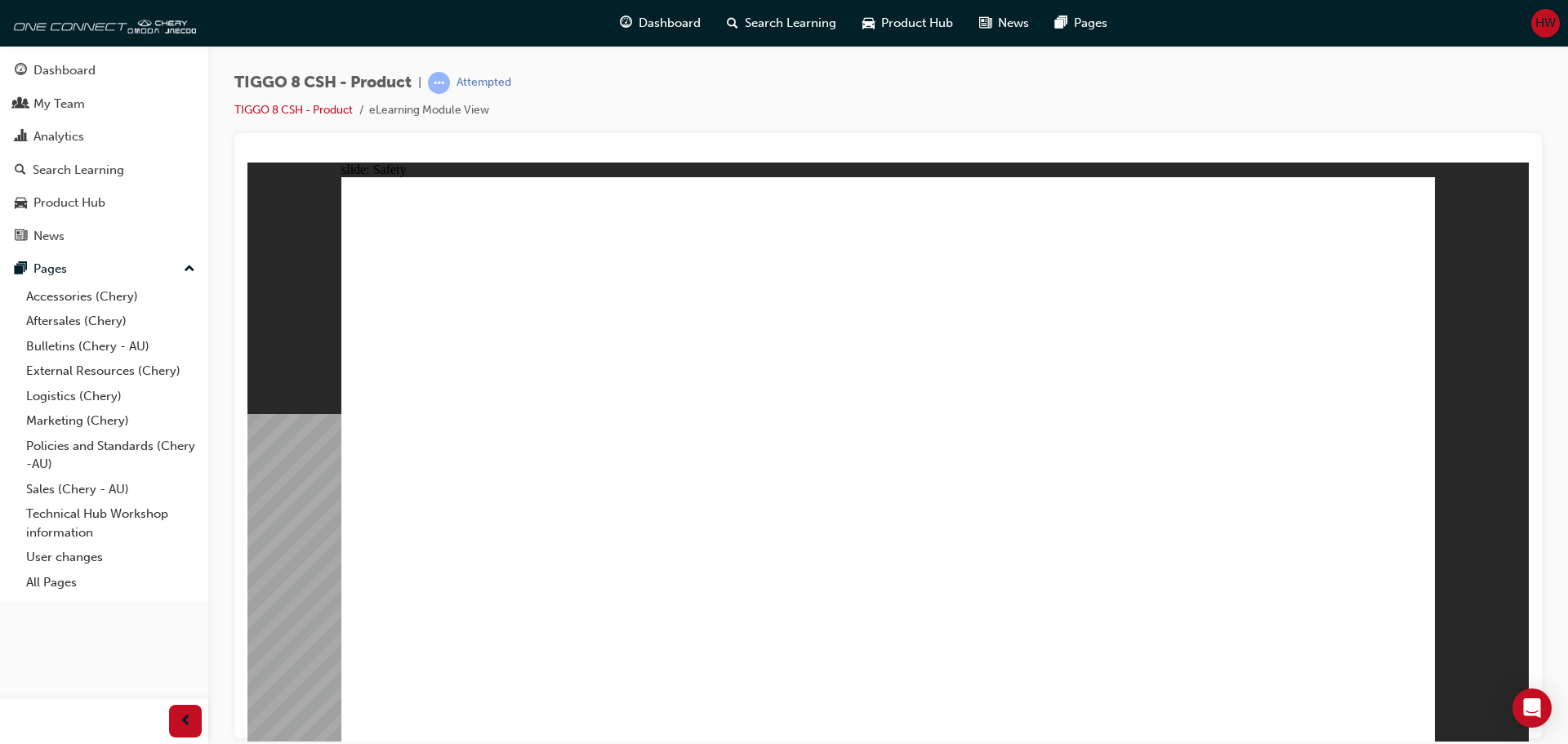 click 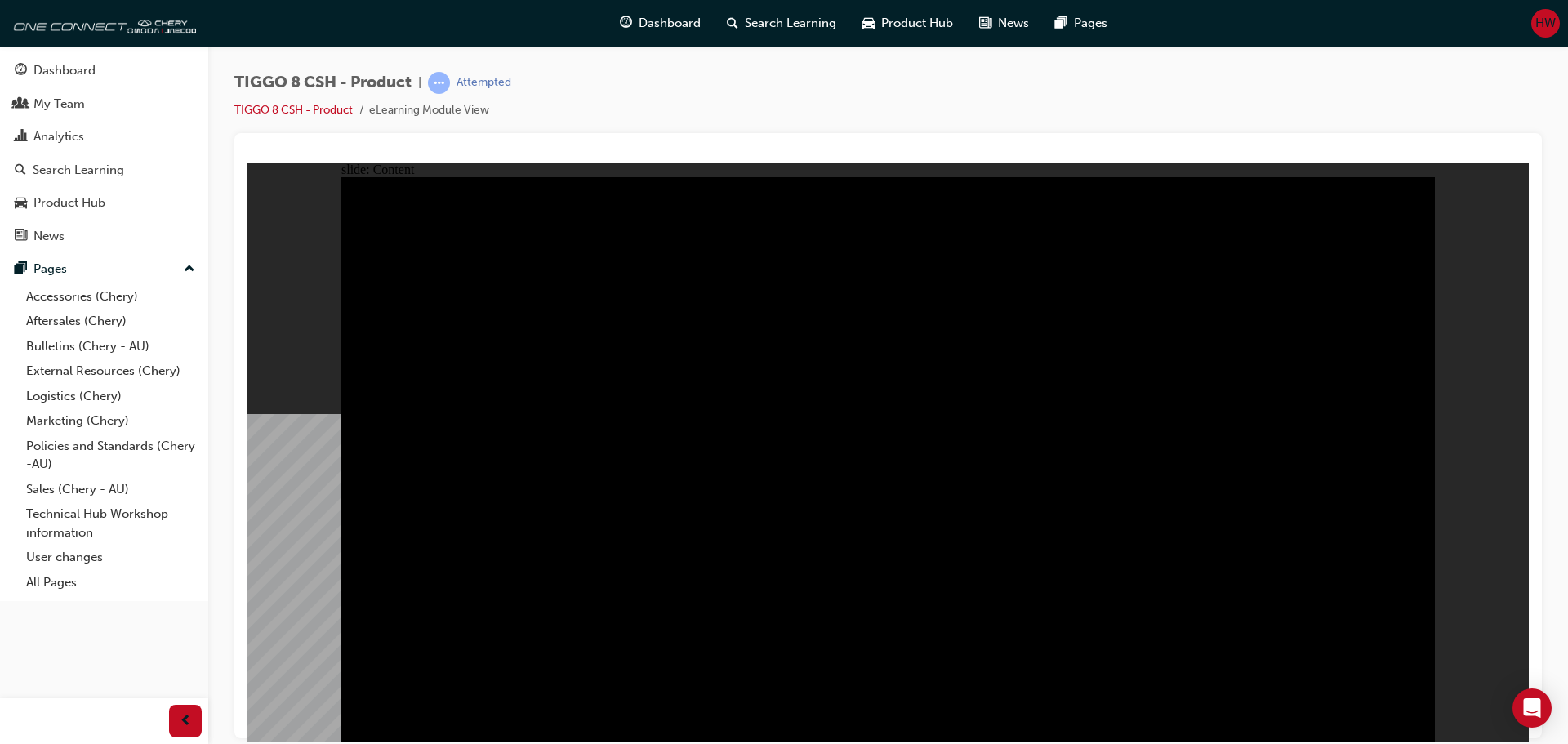 click 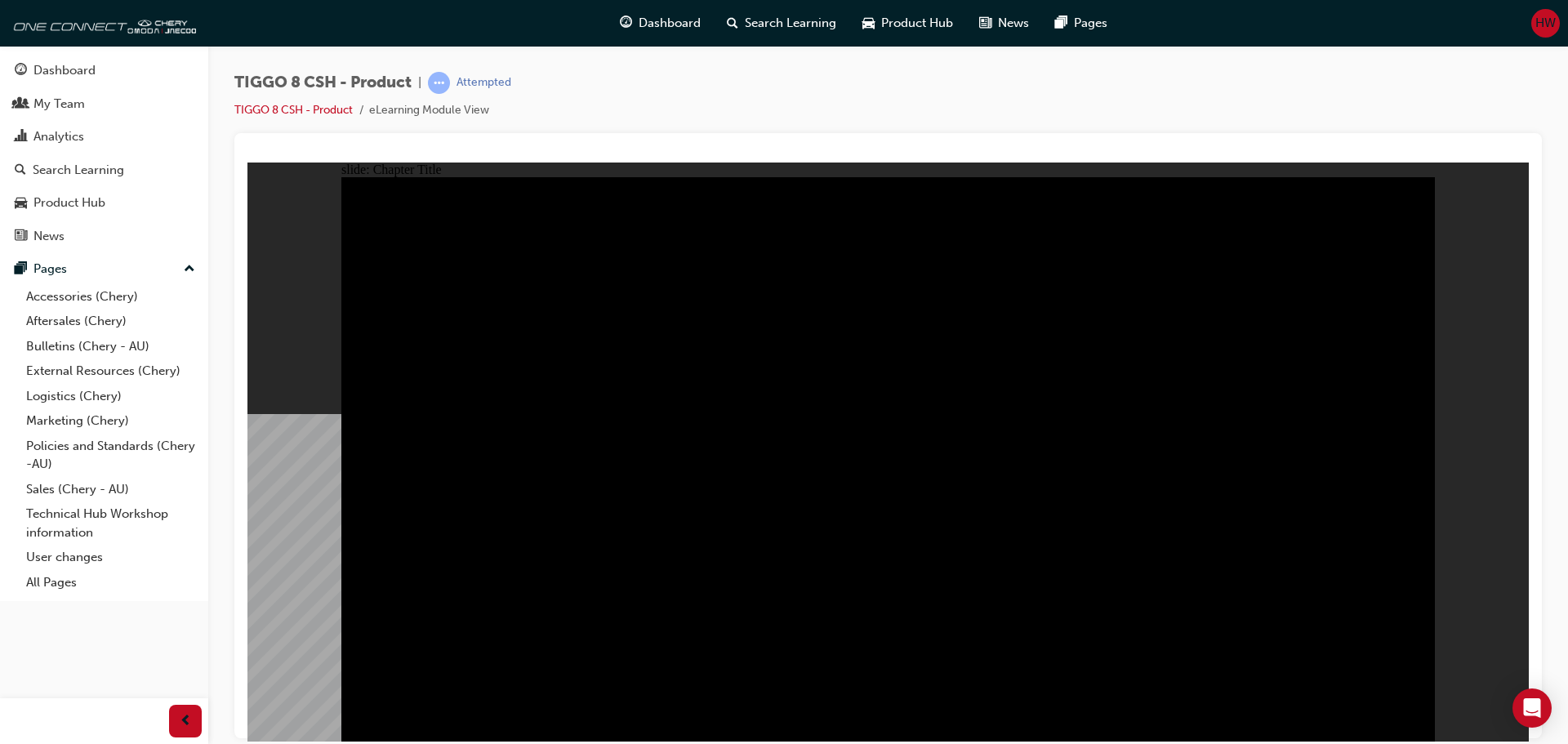 click 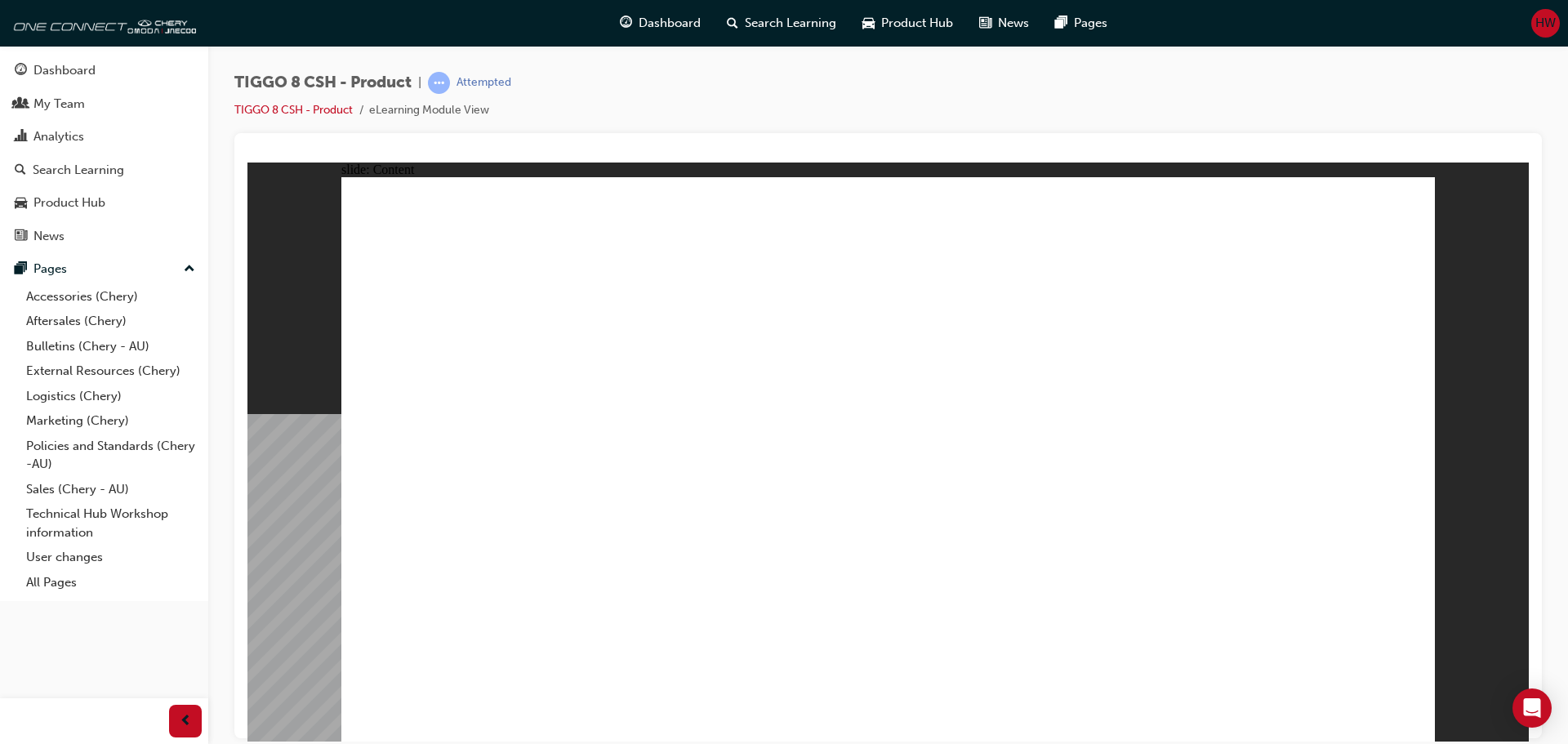 click 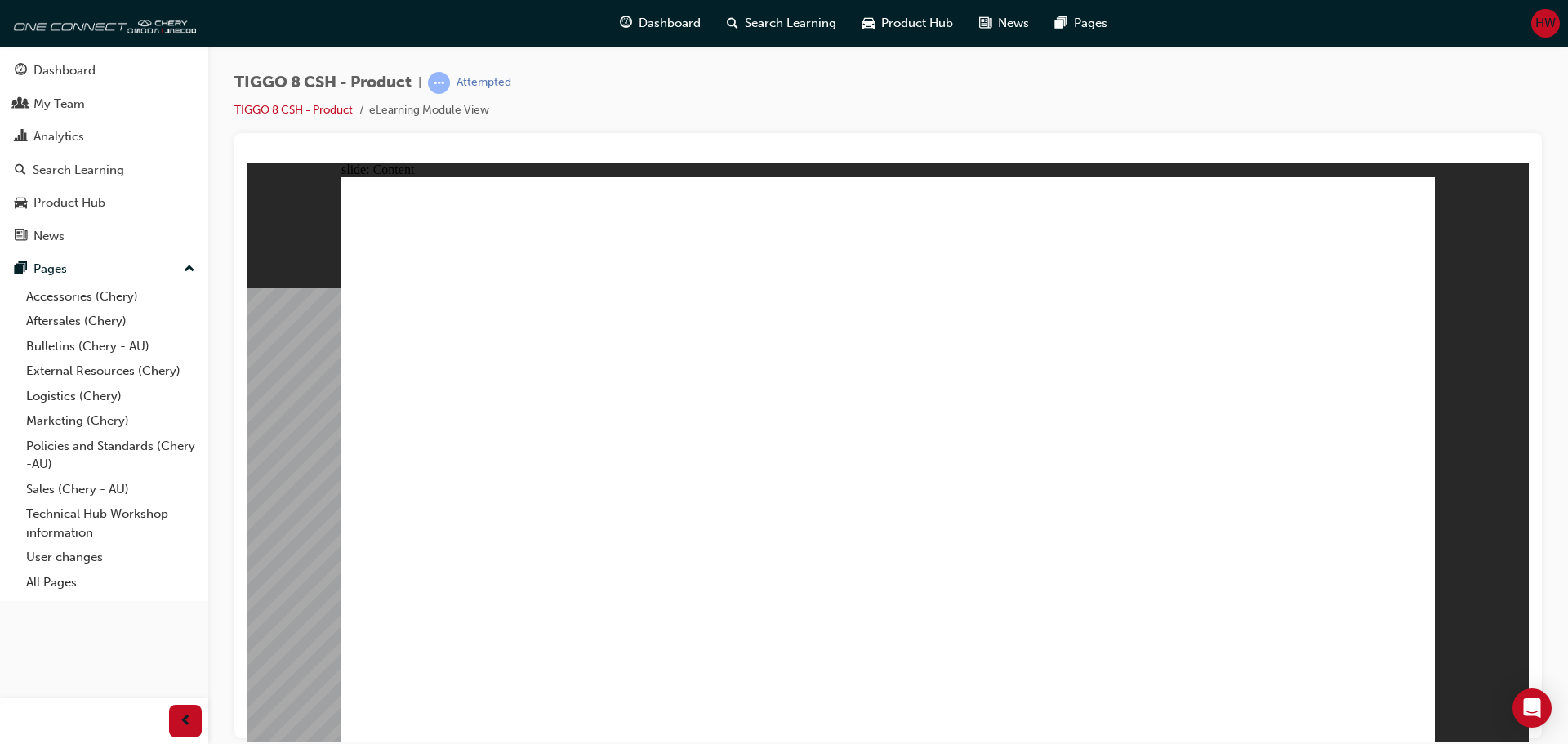 click 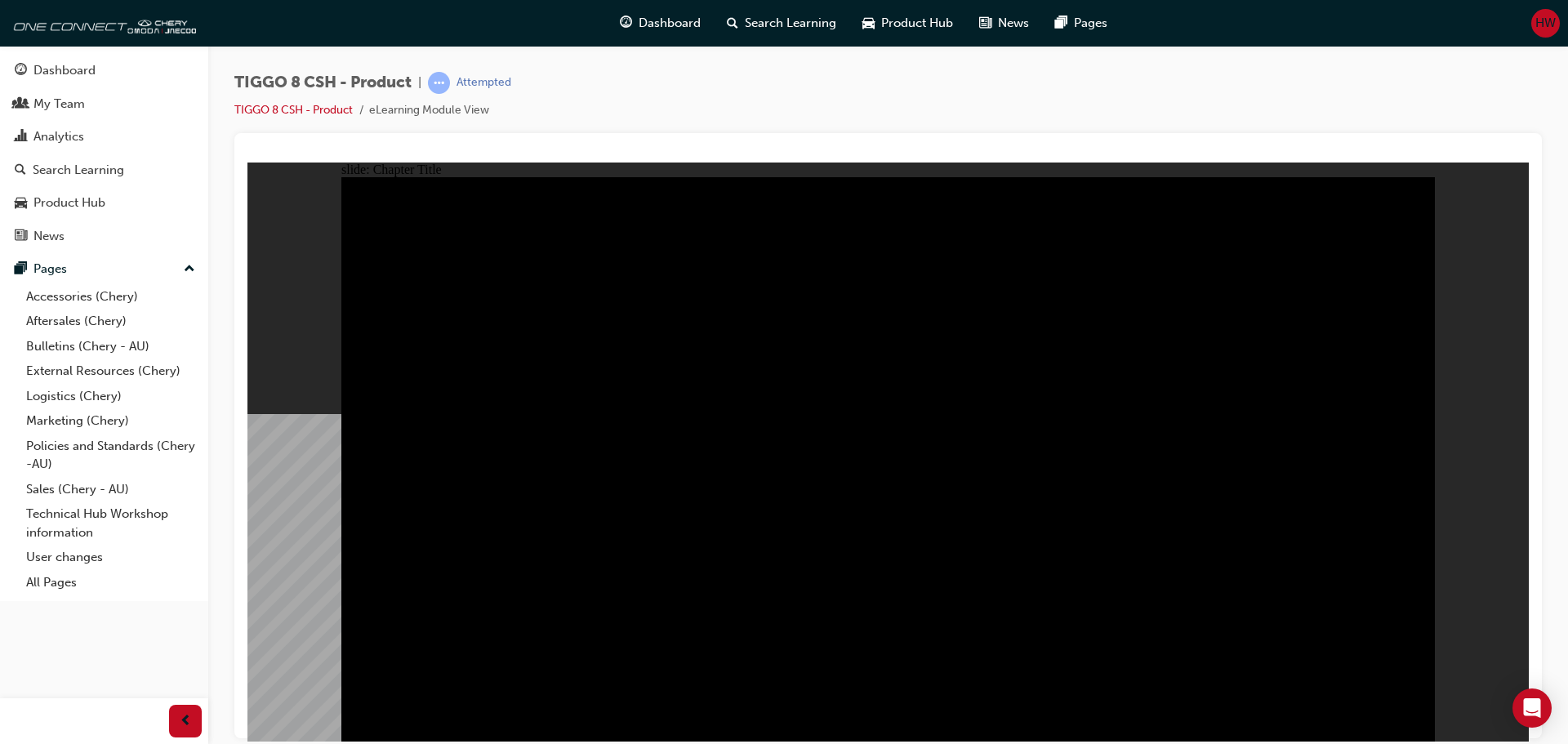 click 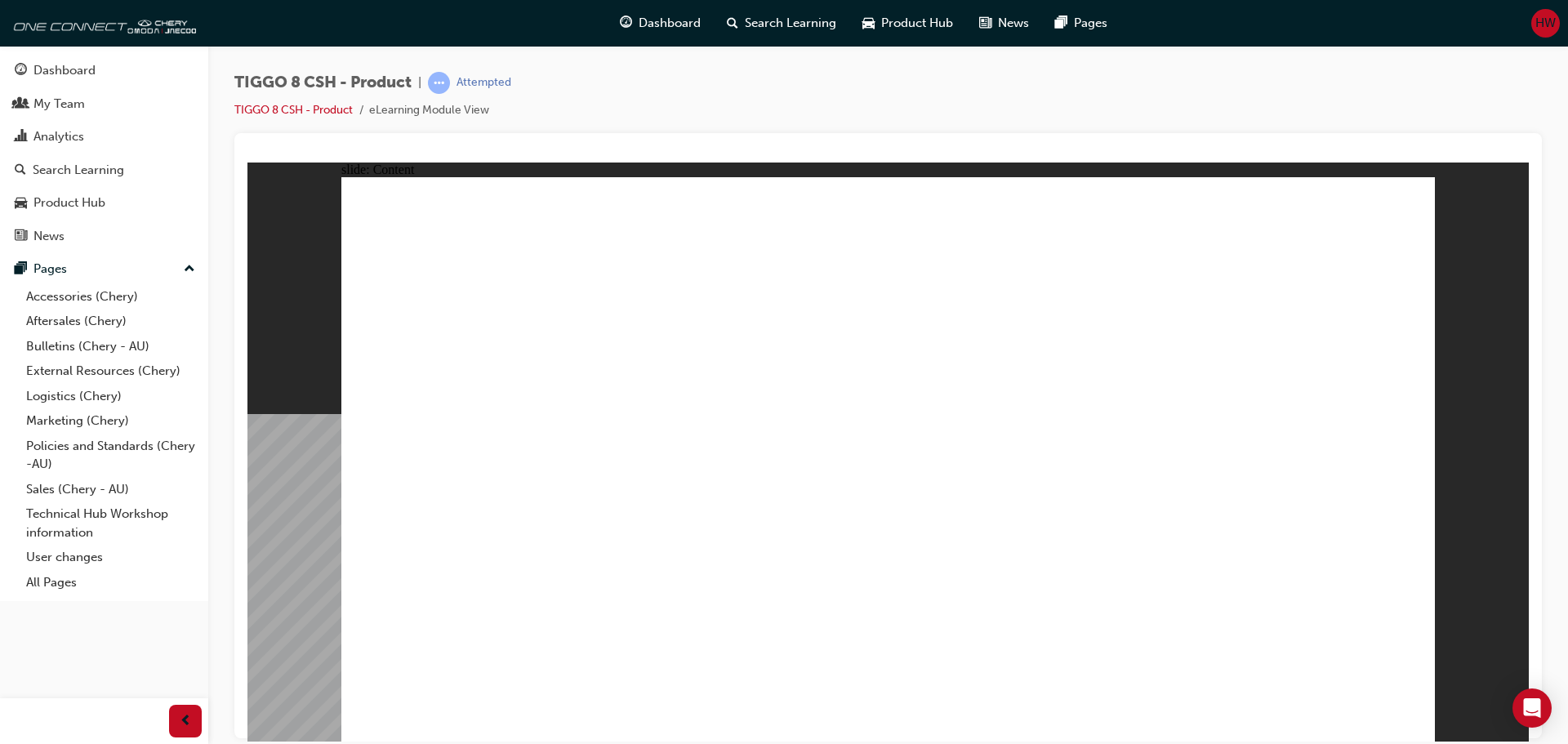 click 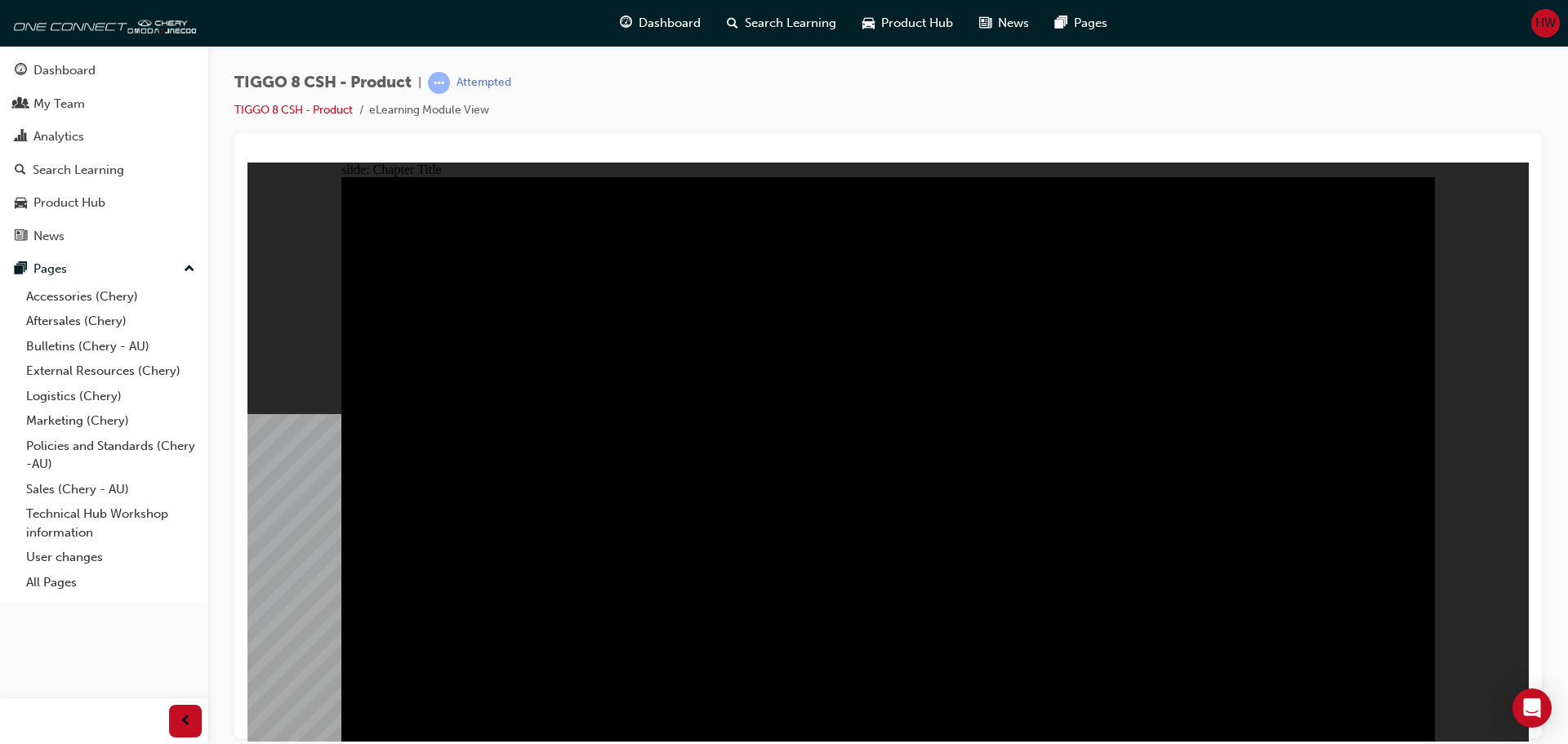 click 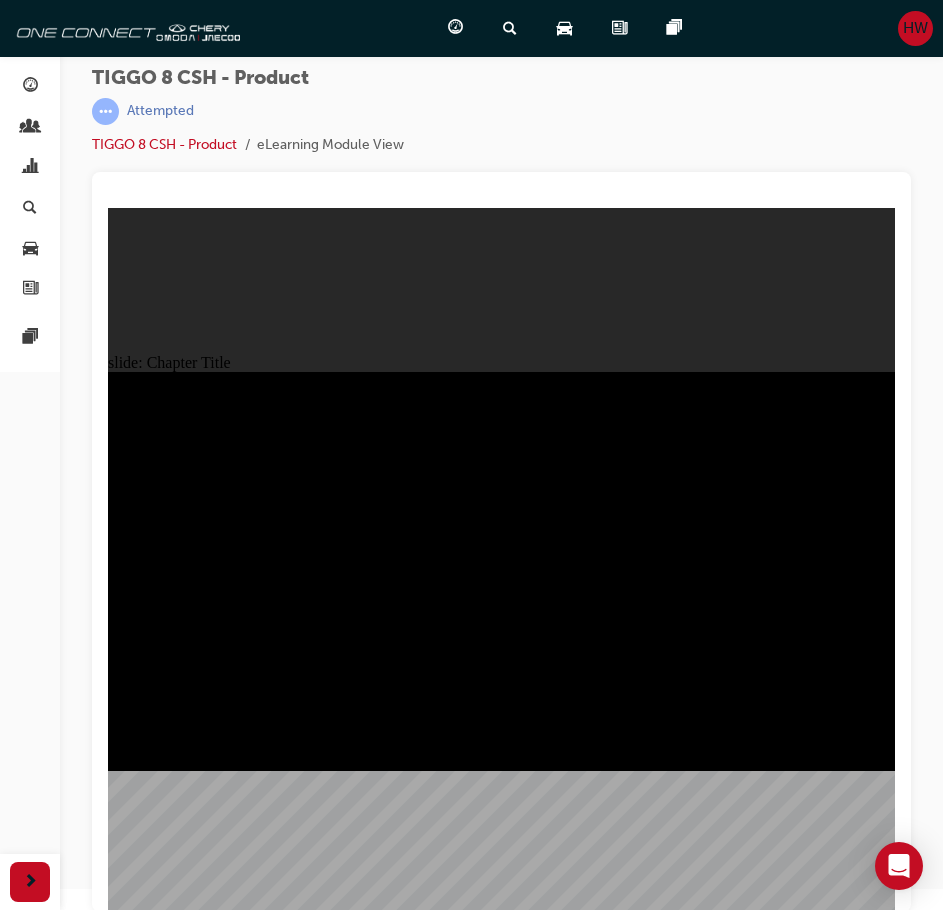 scroll, scrollTop: 27, scrollLeft: 0, axis: vertical 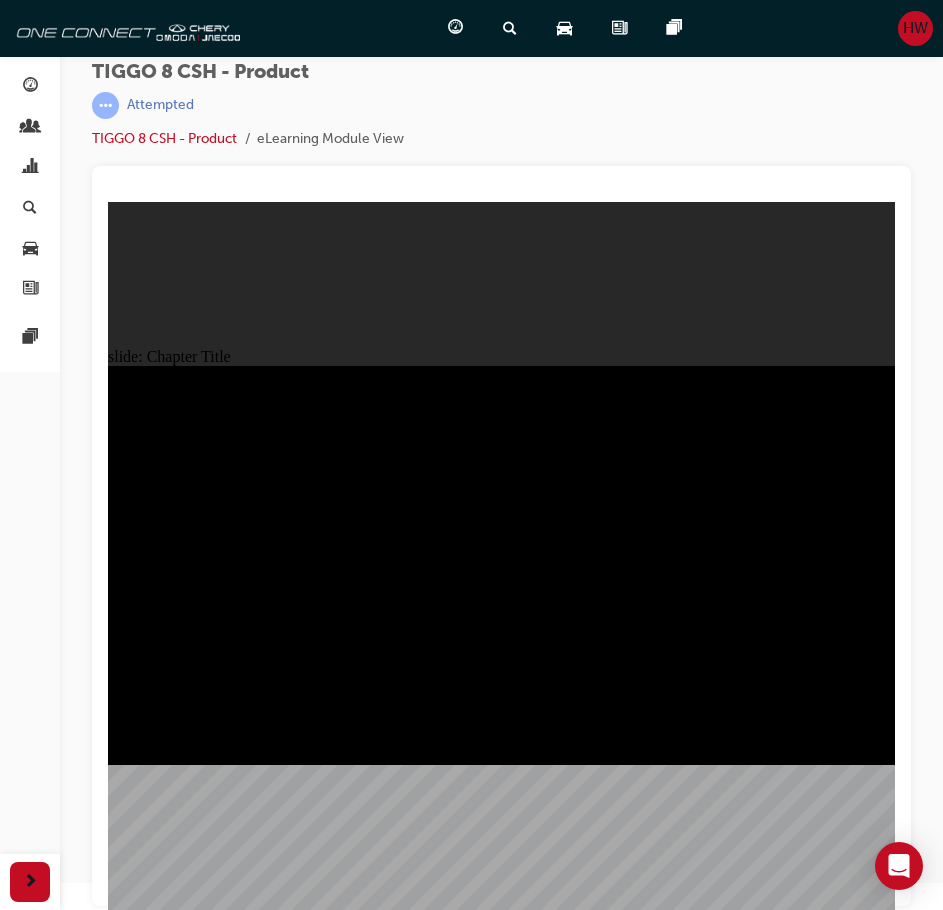 click 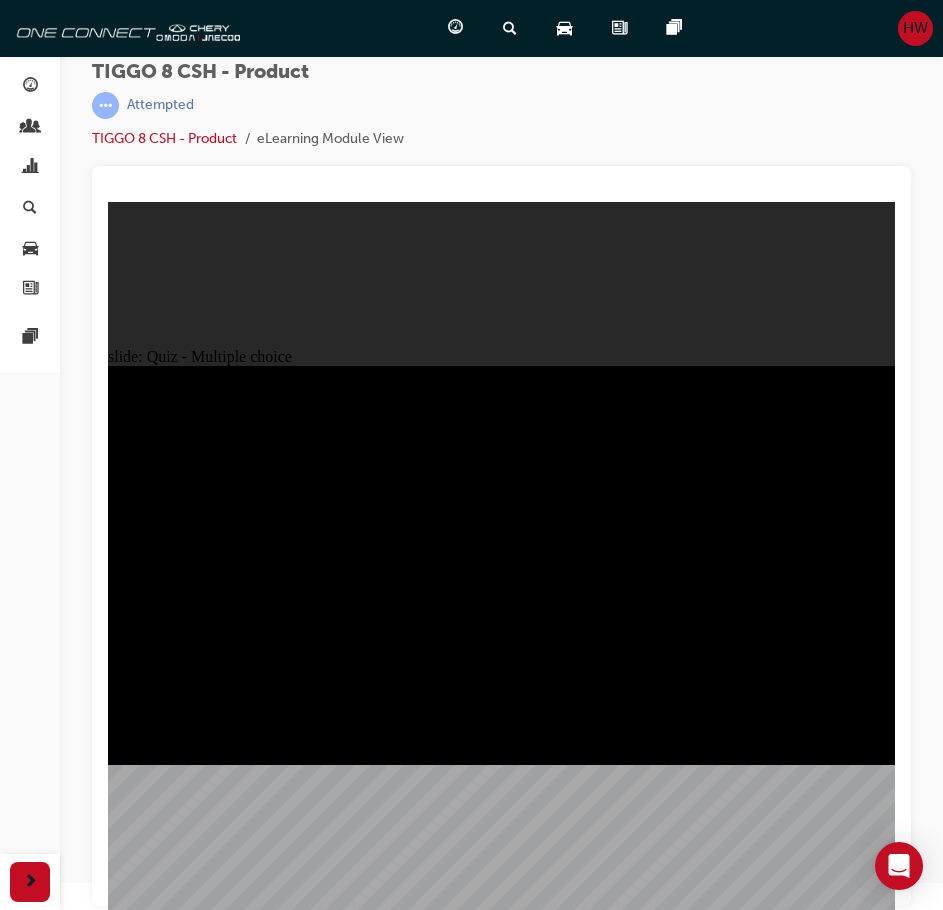 drag, startPoint x: 882, startPoint y: 718, endPoint x: 423, endPoint y: 357, distance: 583.95374 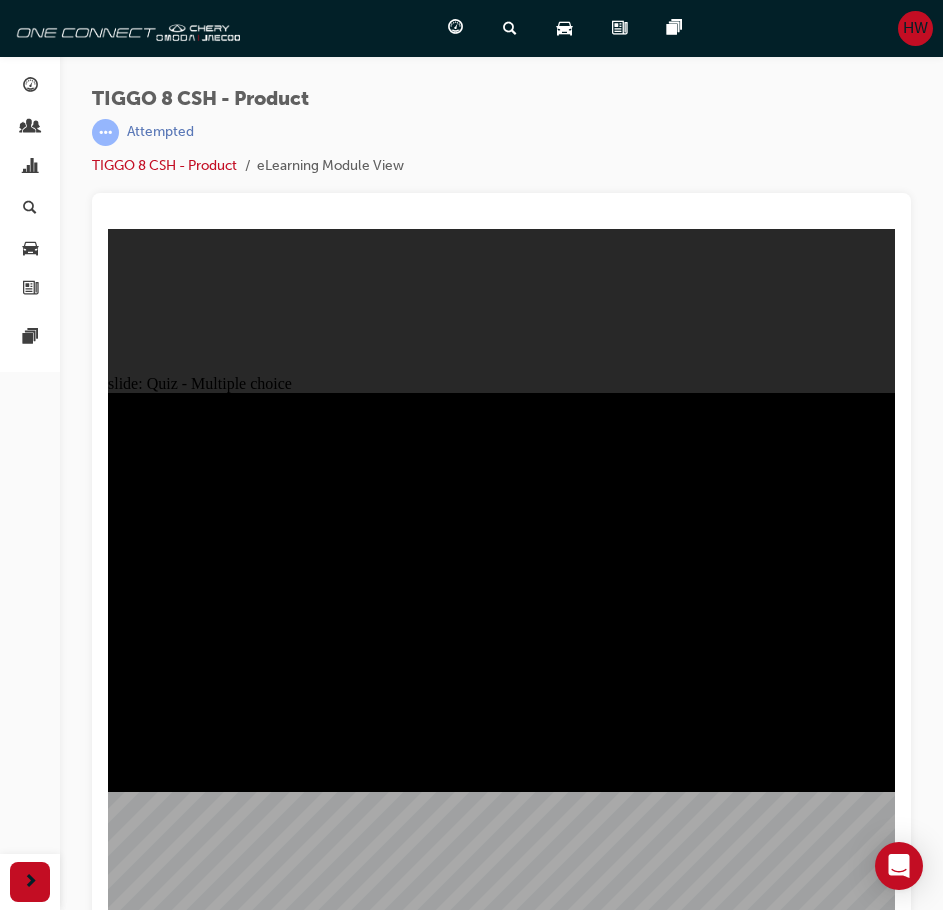 click 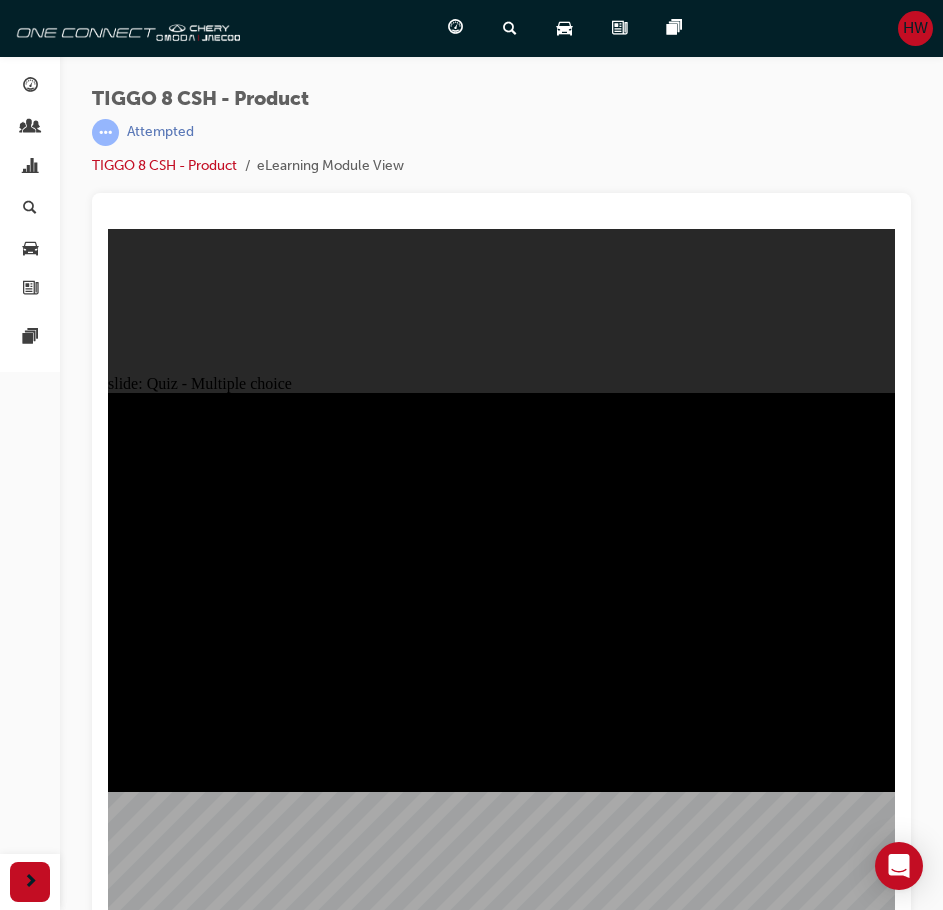 click 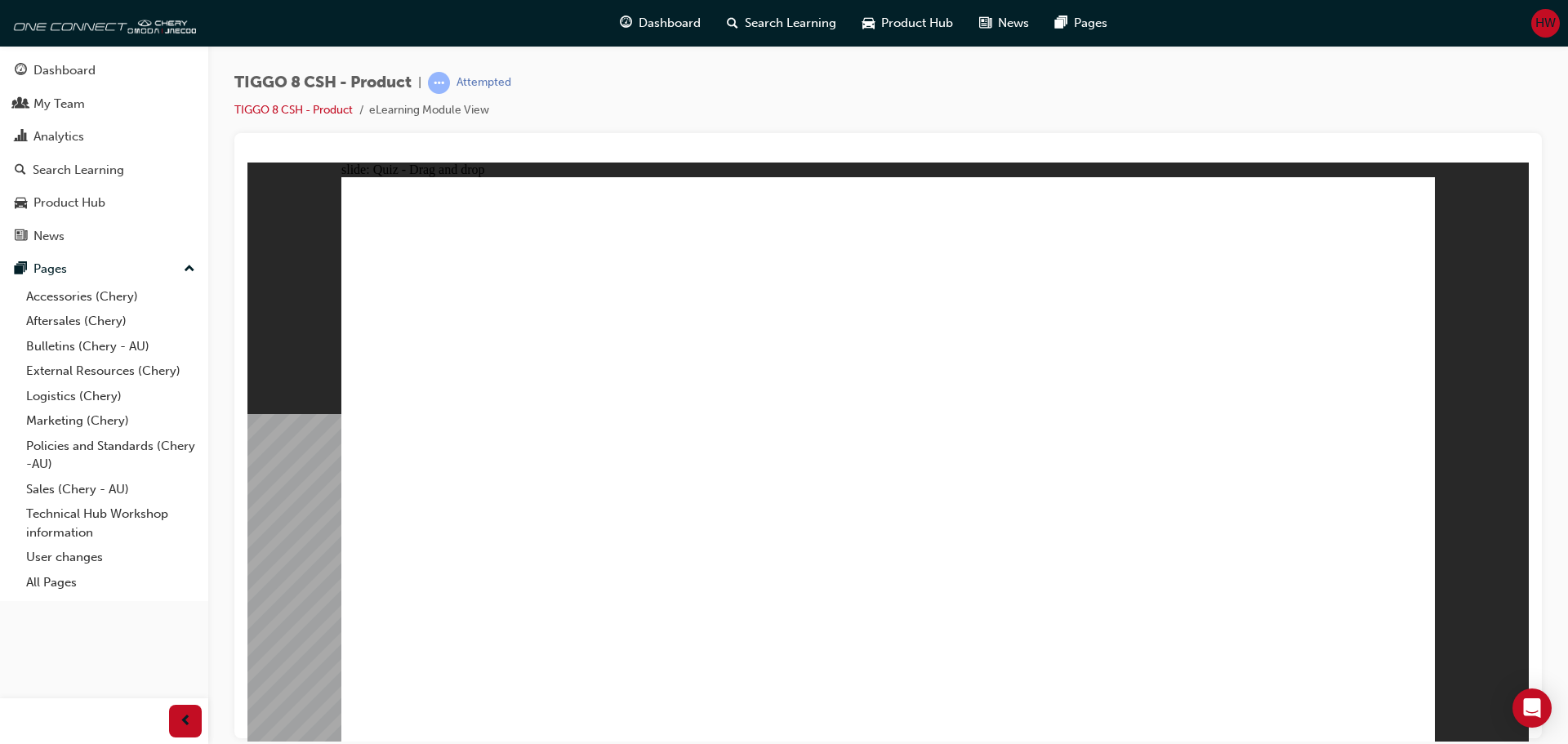 drag, startPoint x: 1102, startPoint y: 241, endPoint x: 732, endPoint y: 470, distance: 435.133 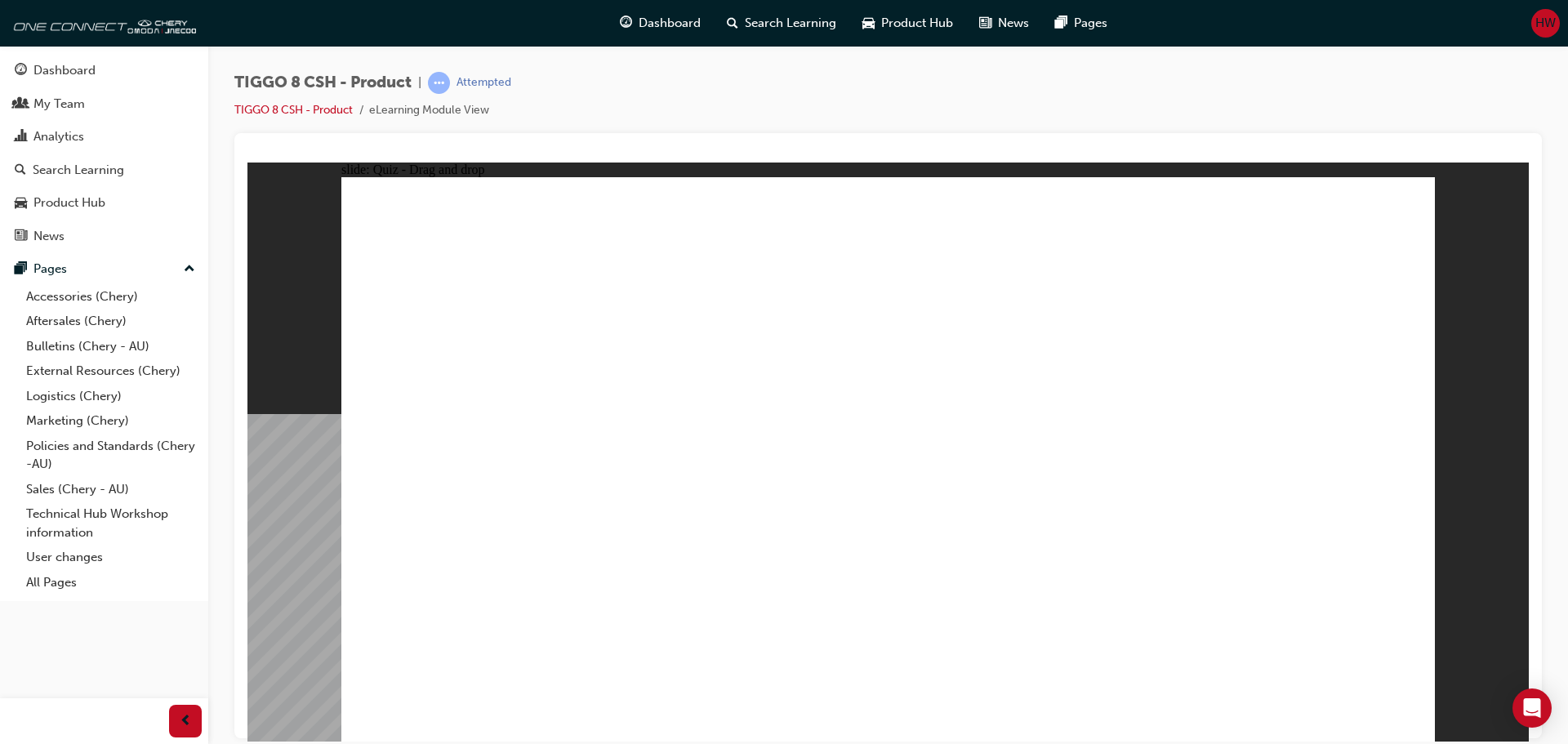 drag, startPoint x: 1016, startPoint y: 334, endPoint x: 920, endPoint y: 477, distance: 172.2353 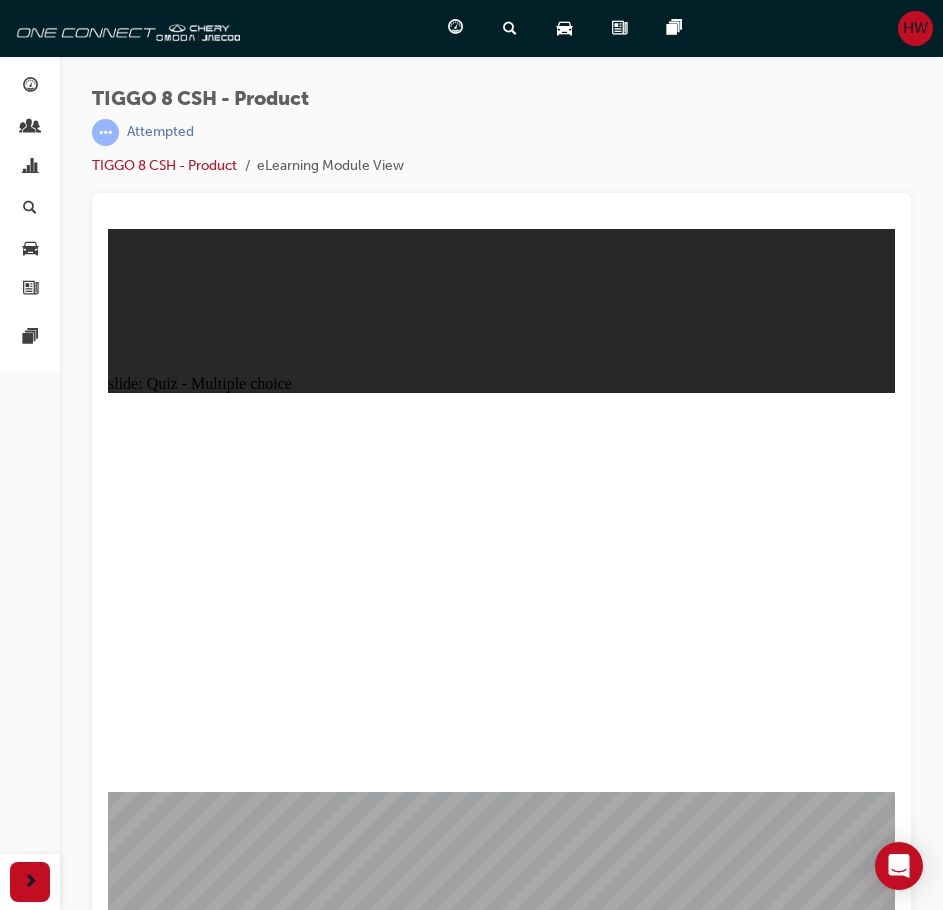 click 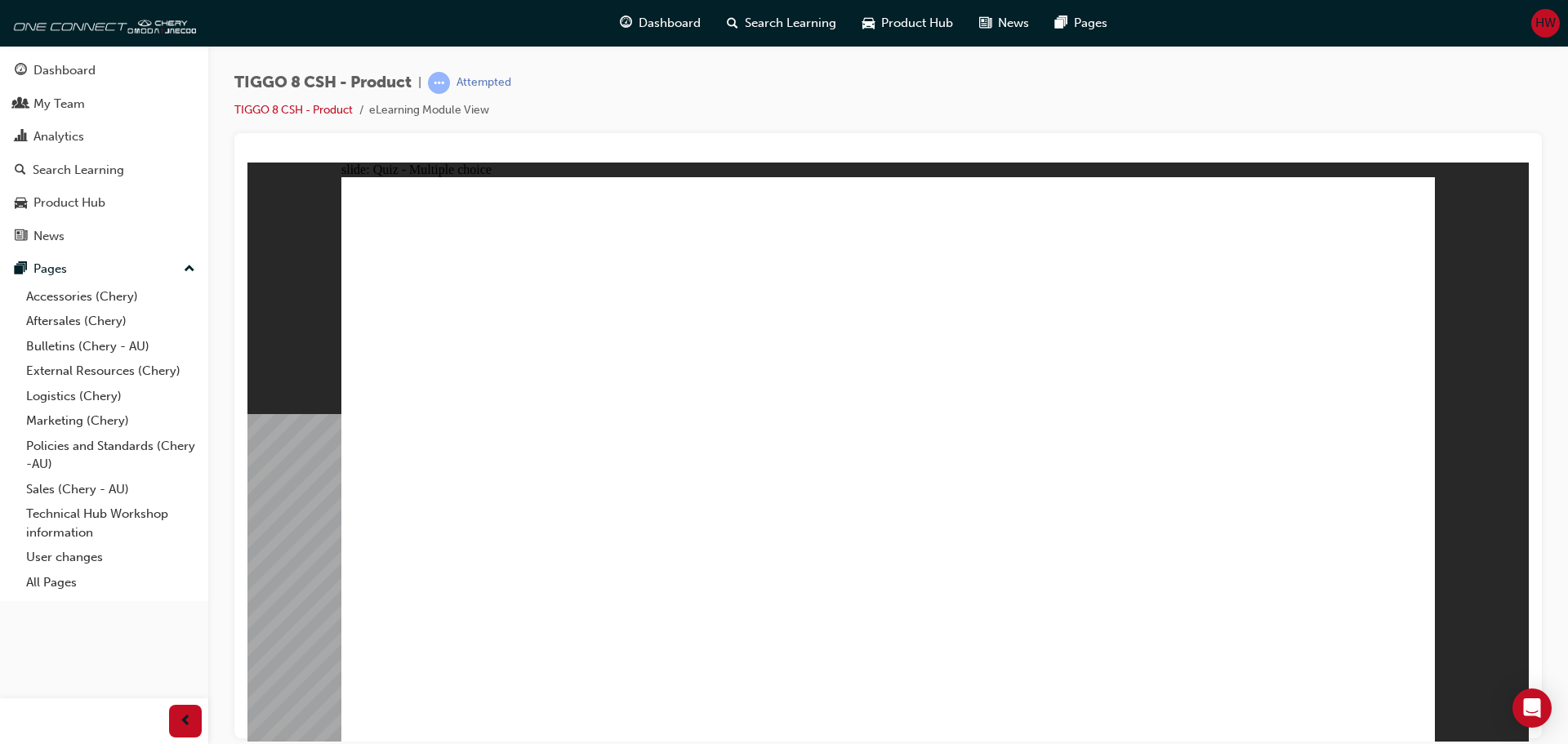 click 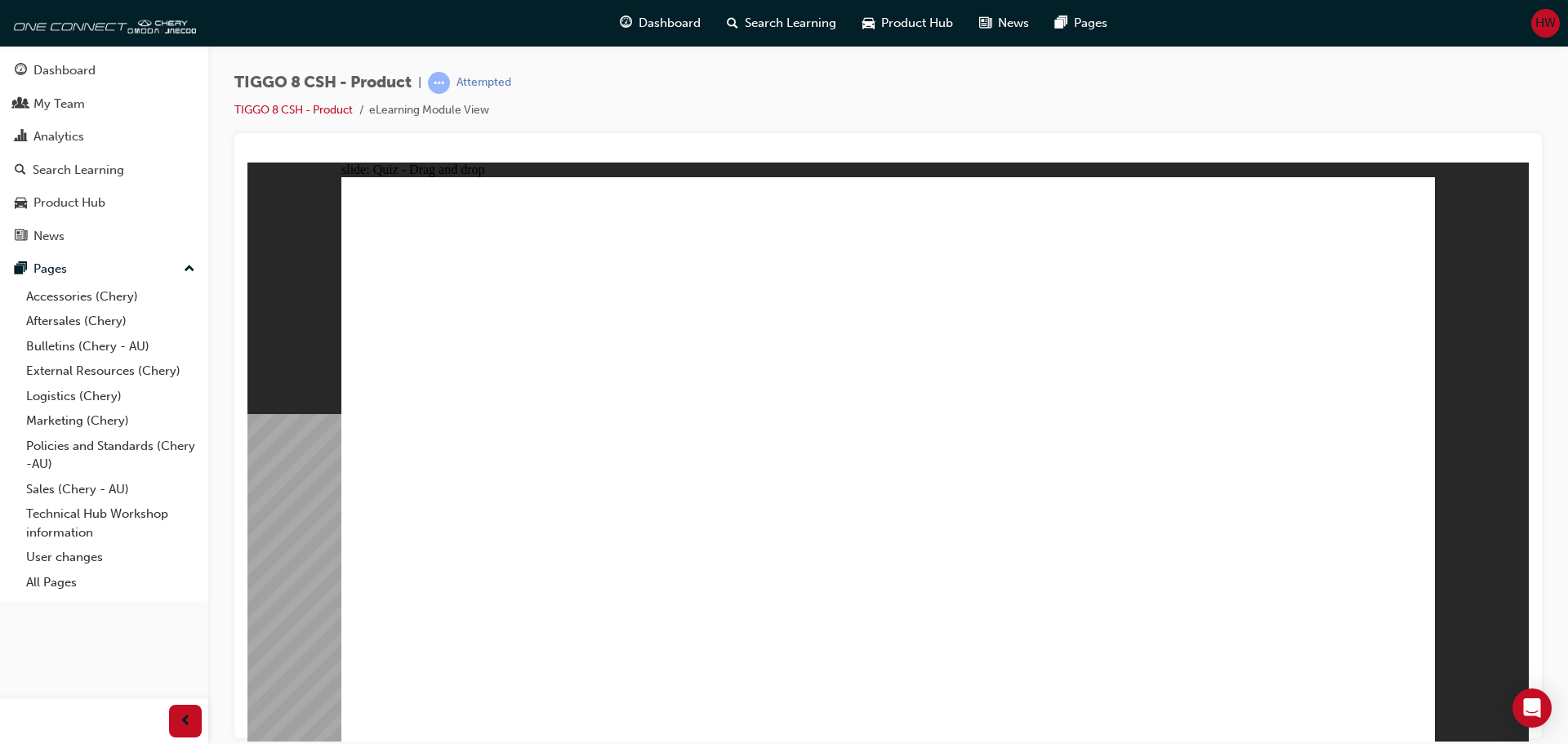 drag, startPoint x: 1277, startPoint y: 238, endPoint x: 1074, endPoint y: 529, distance: 354.80981 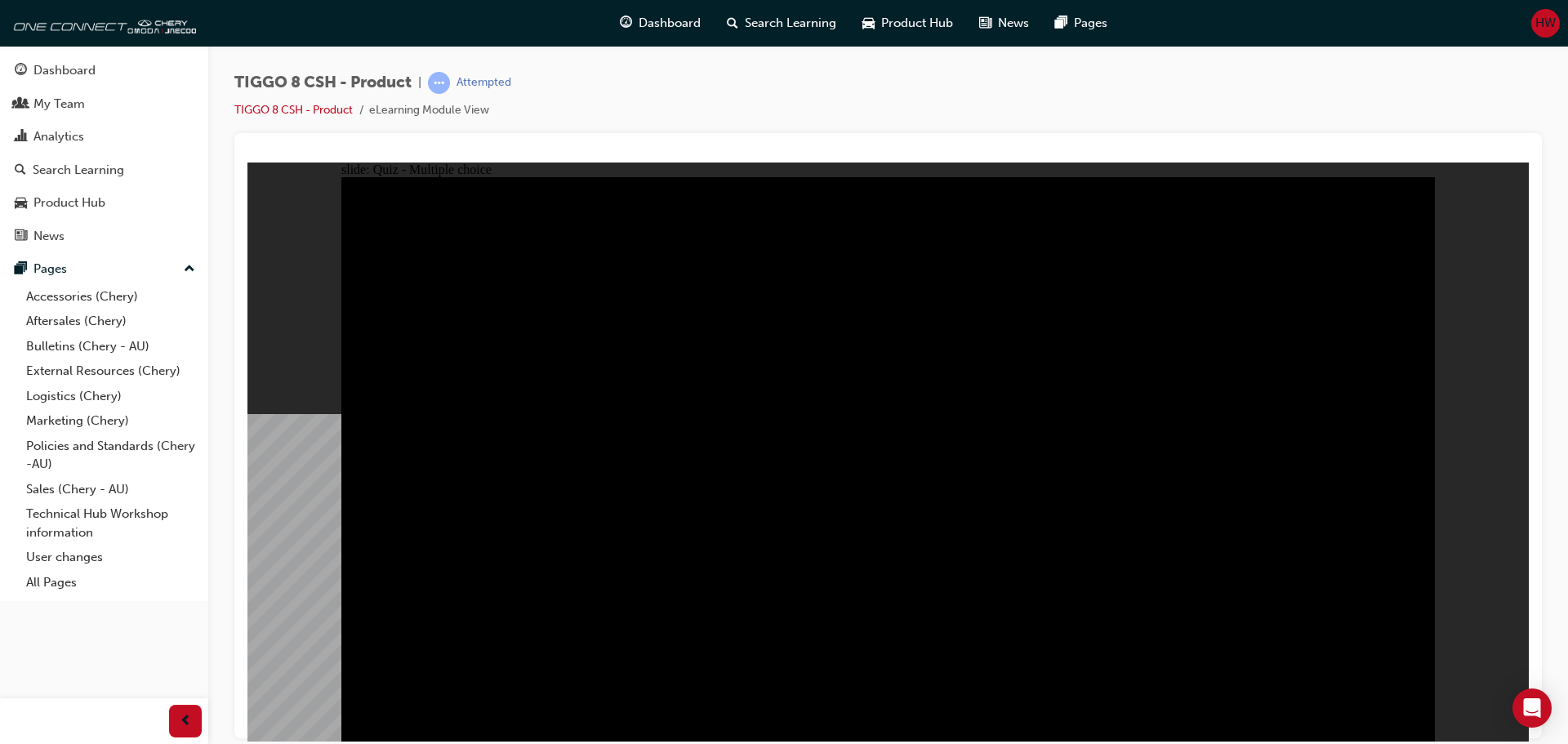 click 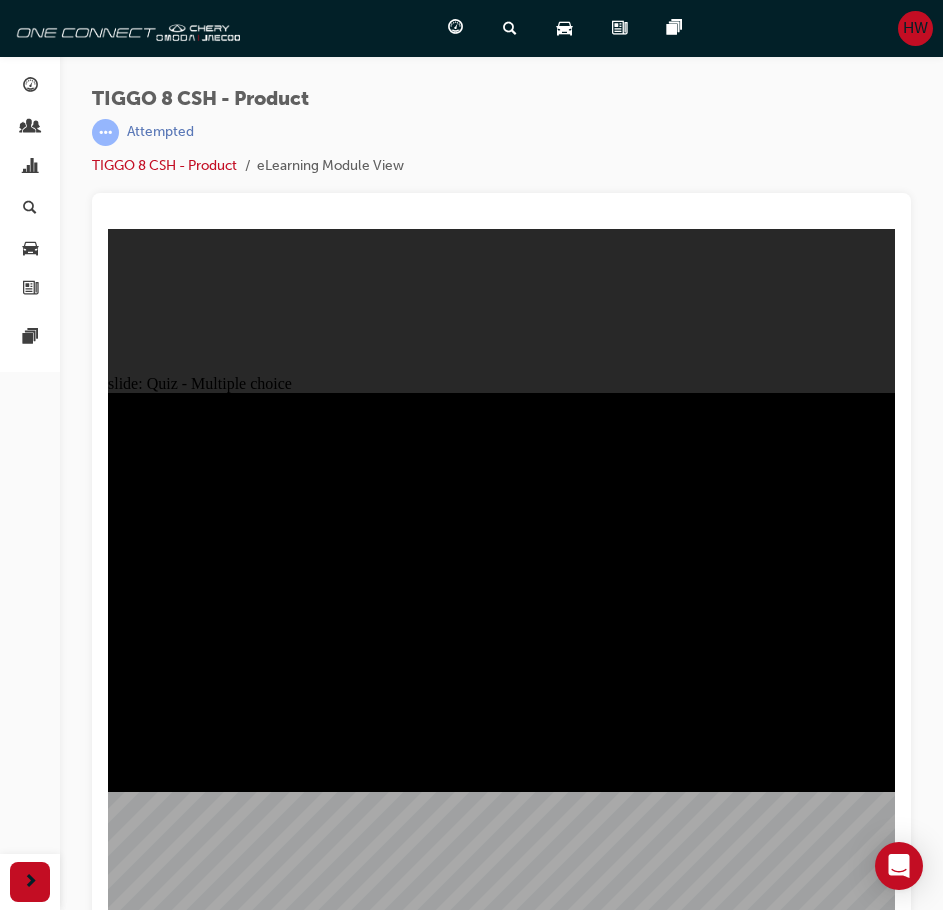 drag, startPoint x: 662, startPoint y: 718, endPoint x: 656, endPoint y: 672, distance: 46.389652 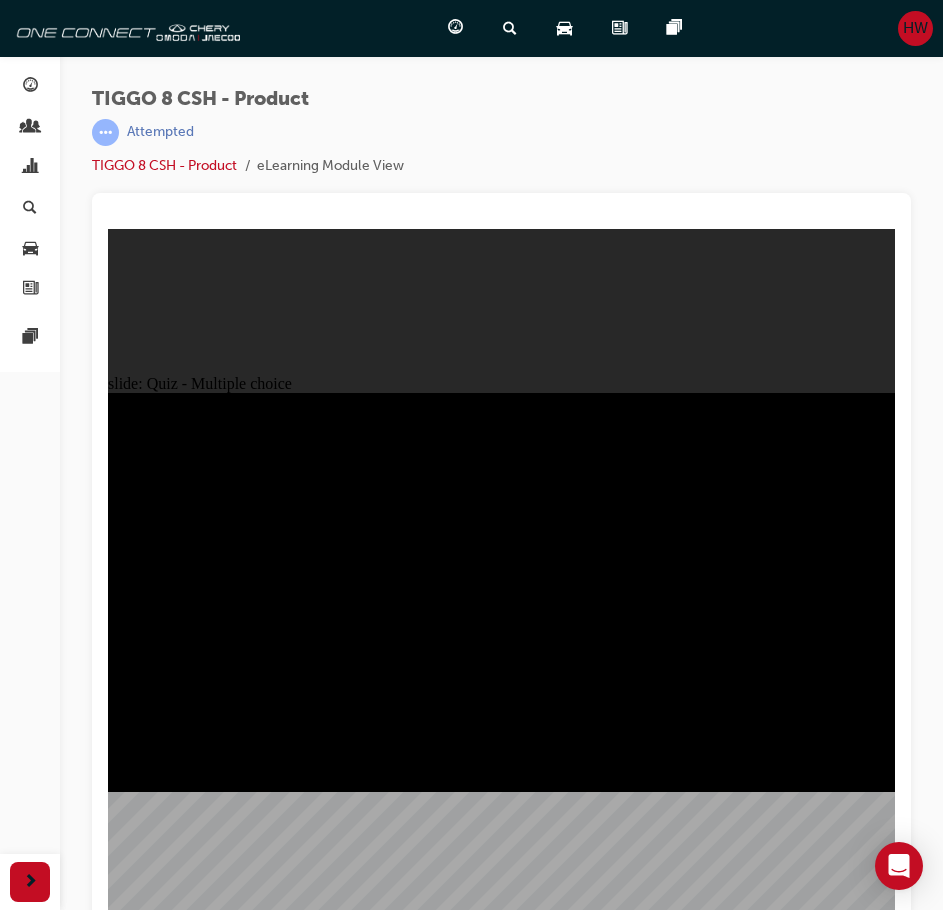 drag, startPoint x: 158, startPoint y: 500, endPoint x: 255, endPoint y: 522, distance: 99.46356 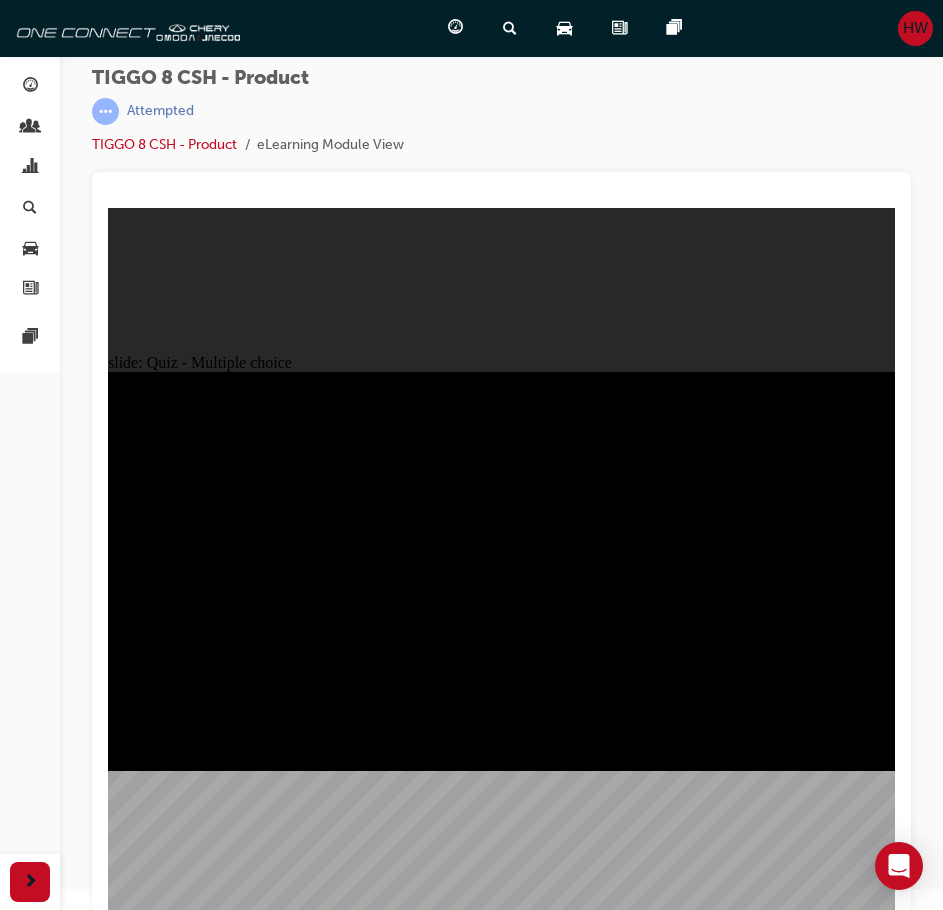 scroll, scrollTop: 27, scrollLeft: 0, axis: vertical 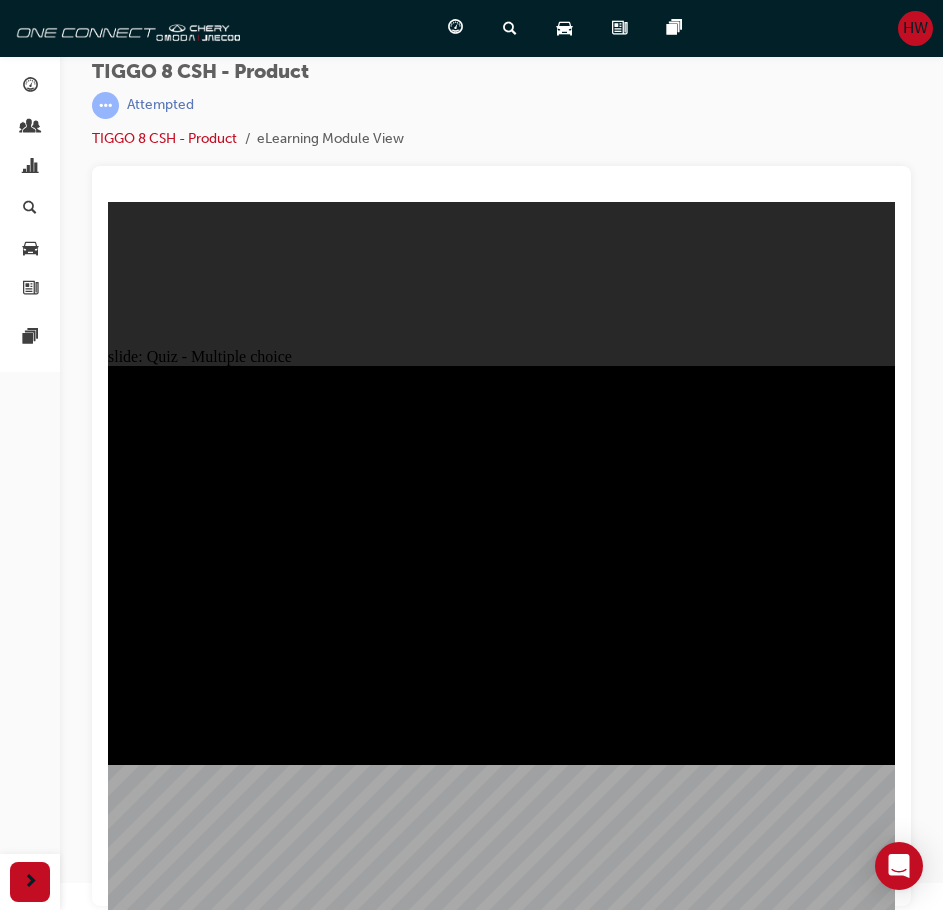 drag, startPoint x: 573, startPoint y: 678, endPoint x: 530, endPoint y: 643, distance: 55.443665 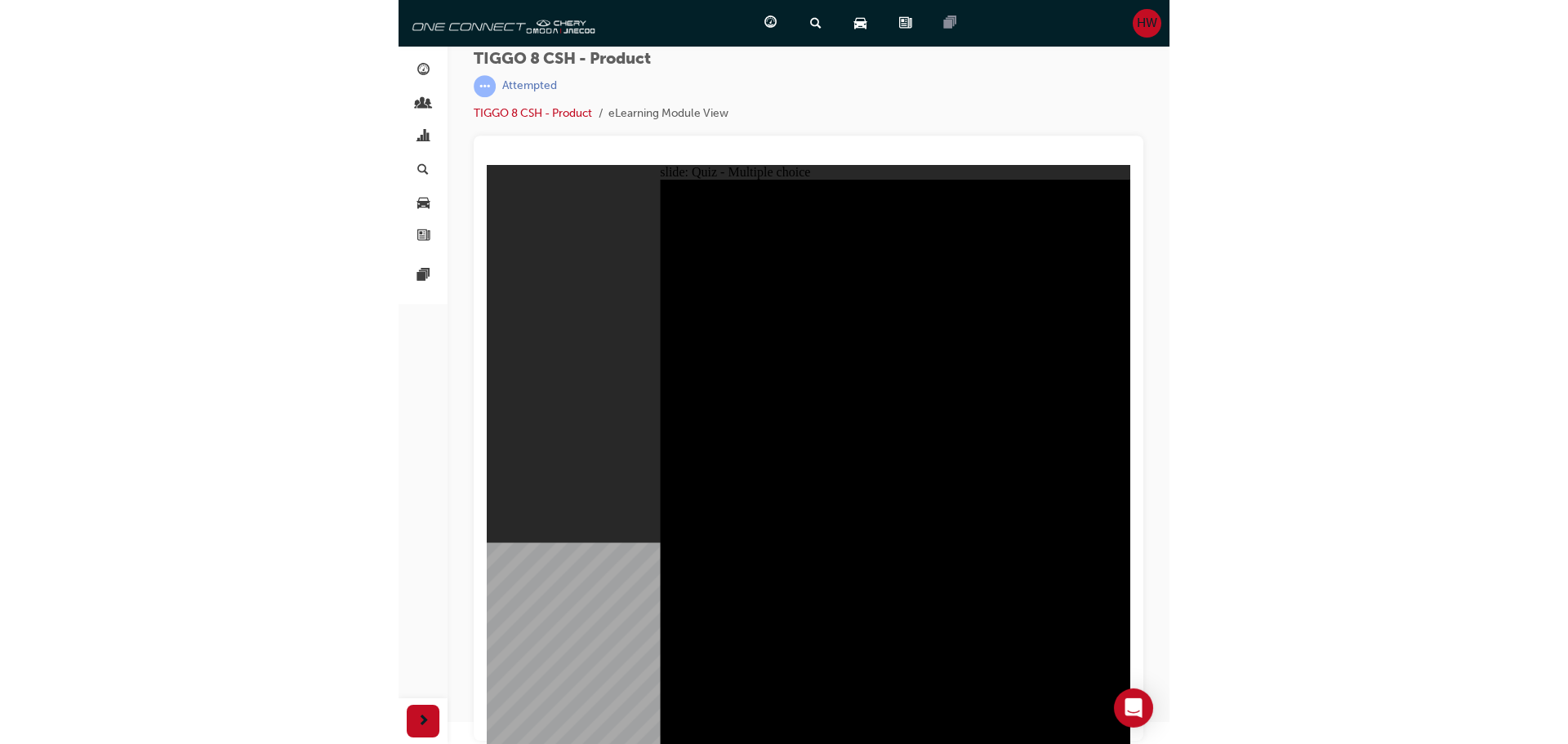 scroll, scrollTop: 0, scrollLeft: 0, axis: both 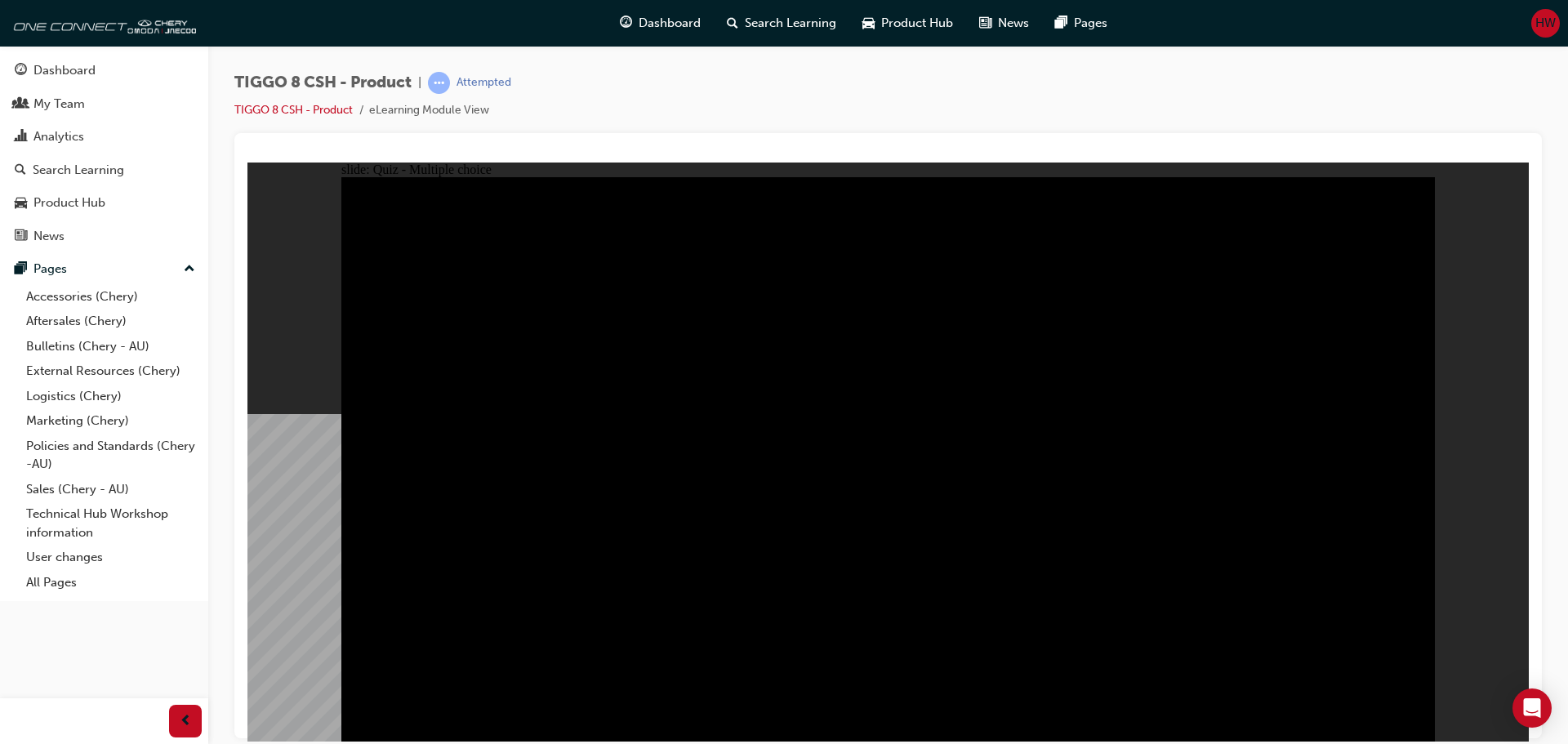click 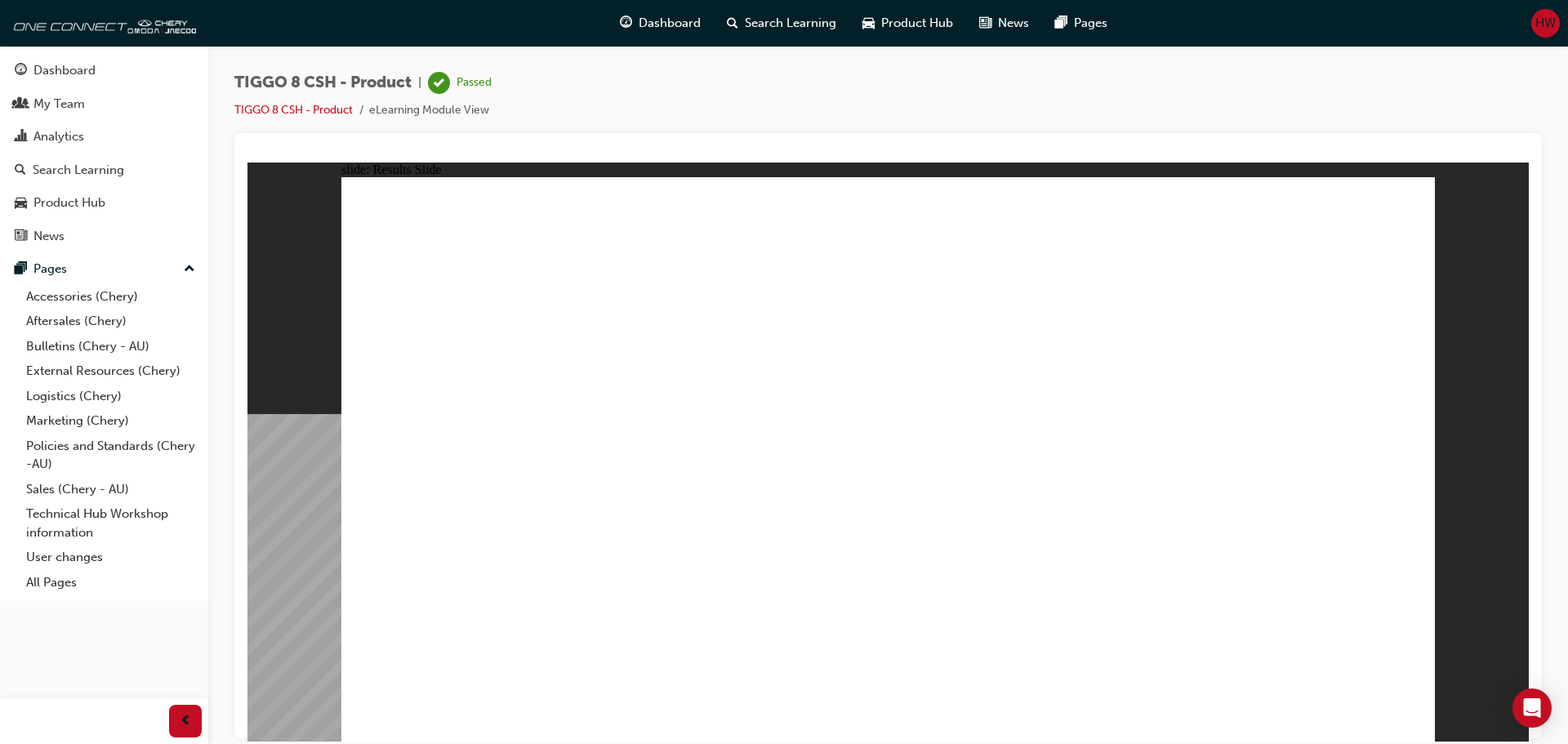 click 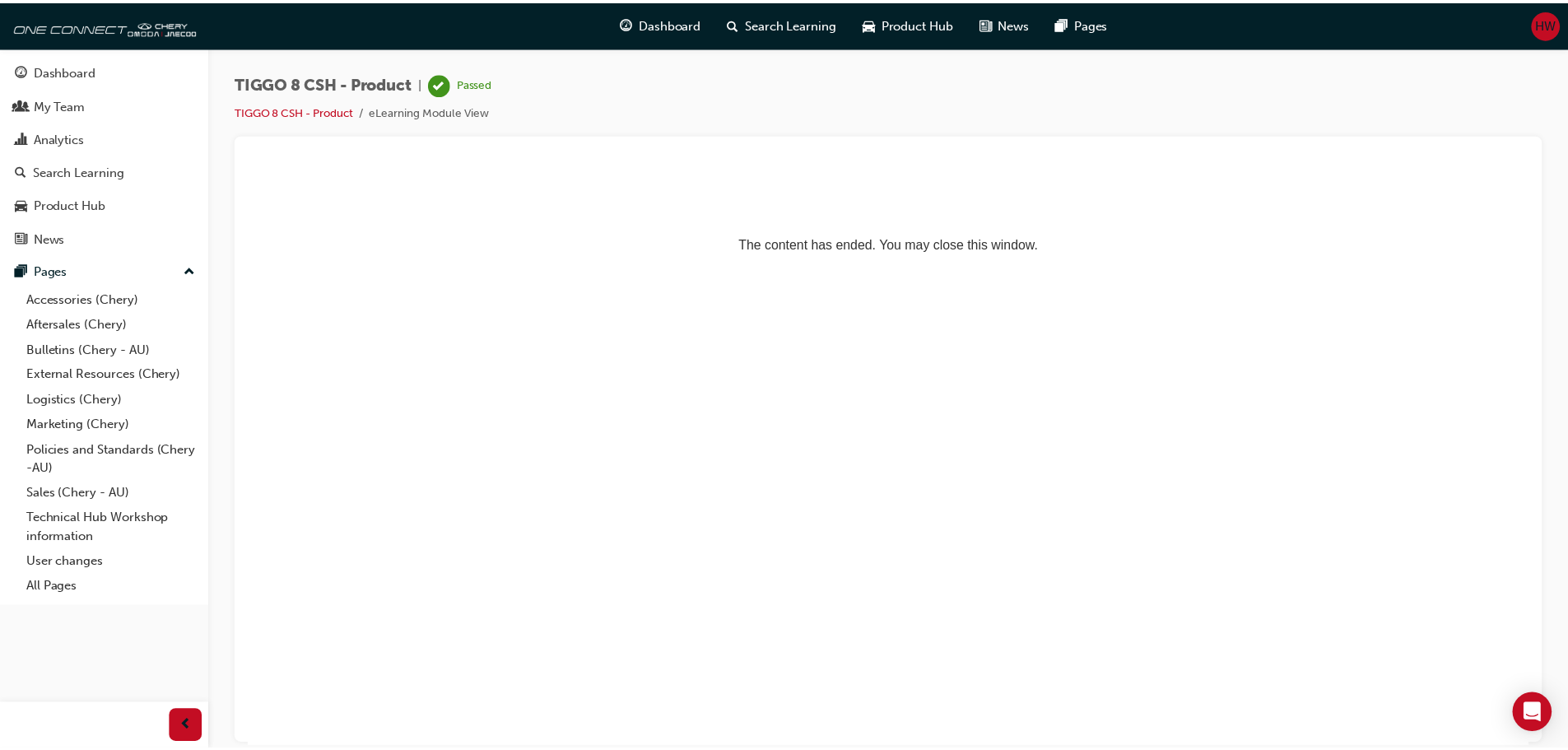 scroll, scrollTop: 0, scrollLeft: 0, axis: both 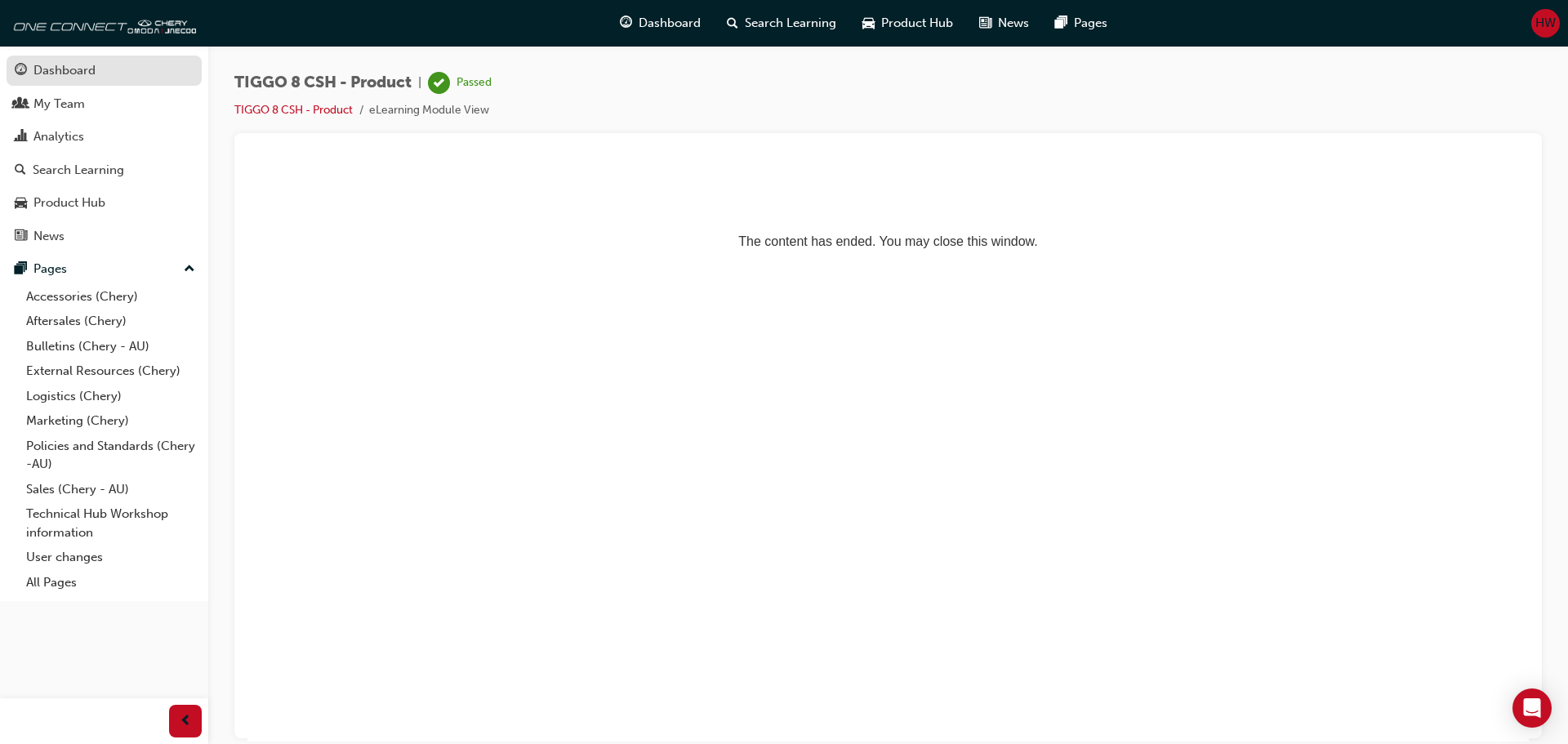 click on "Dashboard" at bounding box center (65, 70) 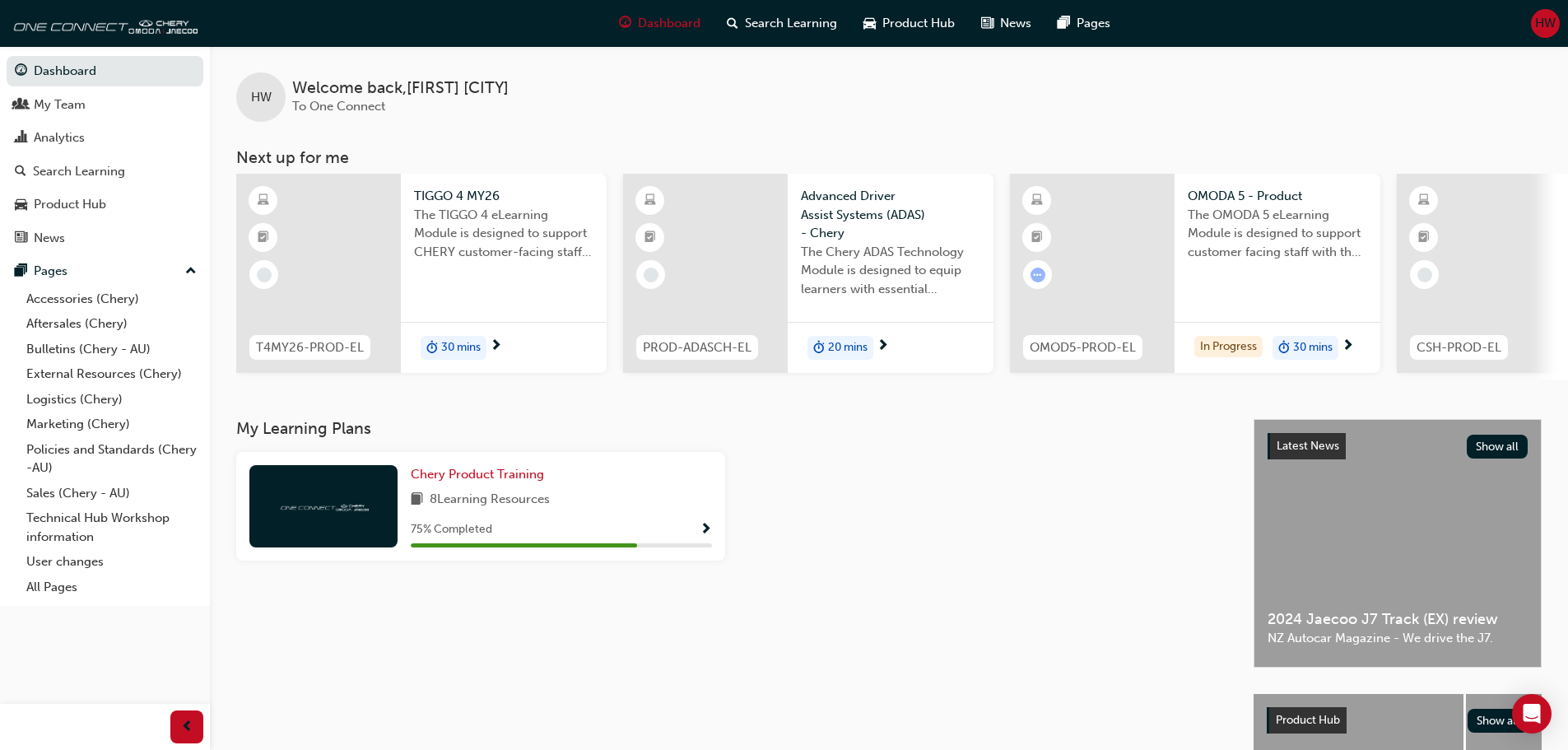 click at bounding box center [705, 530] 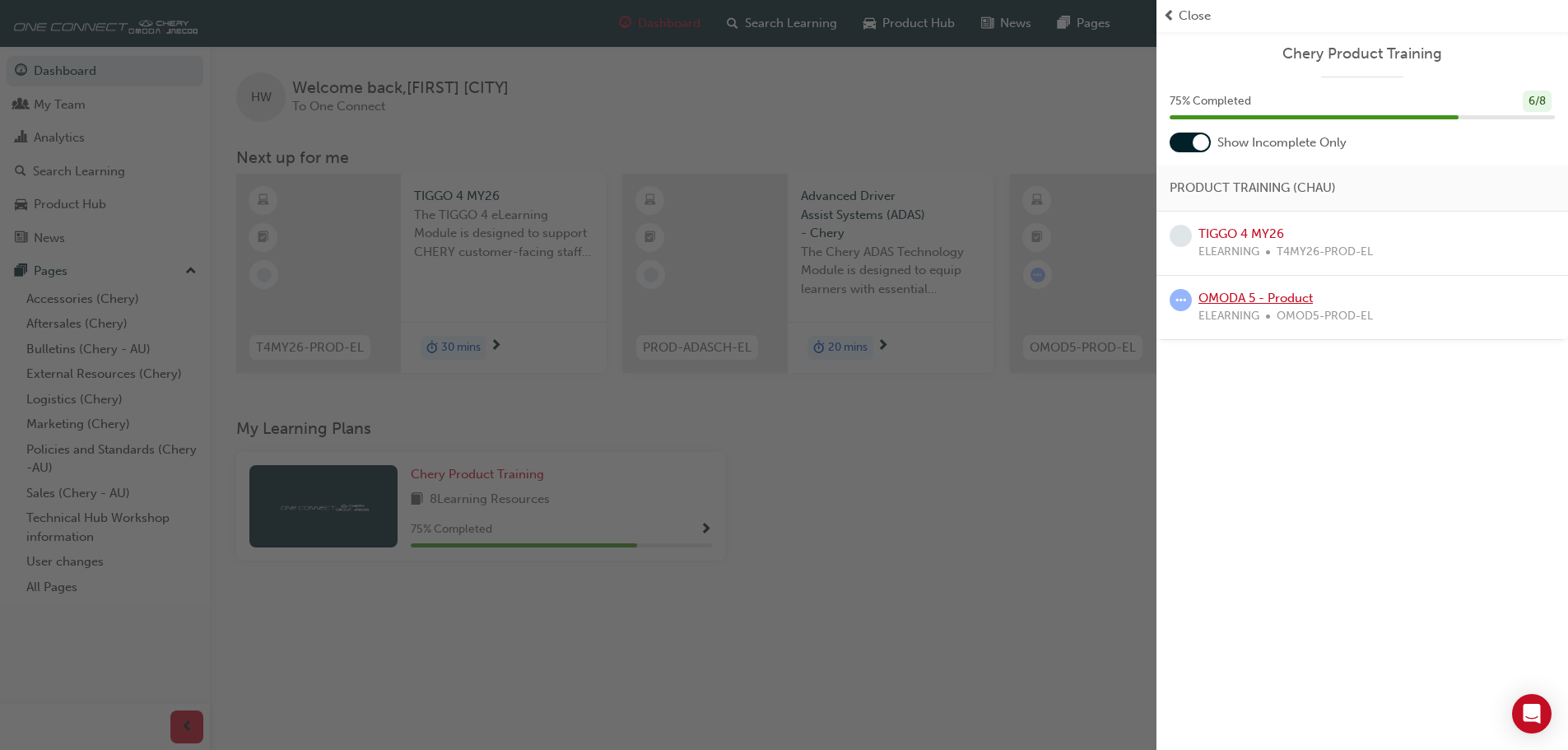 click on "OMODA 5 - Product" at bounding box center (1255, 298) 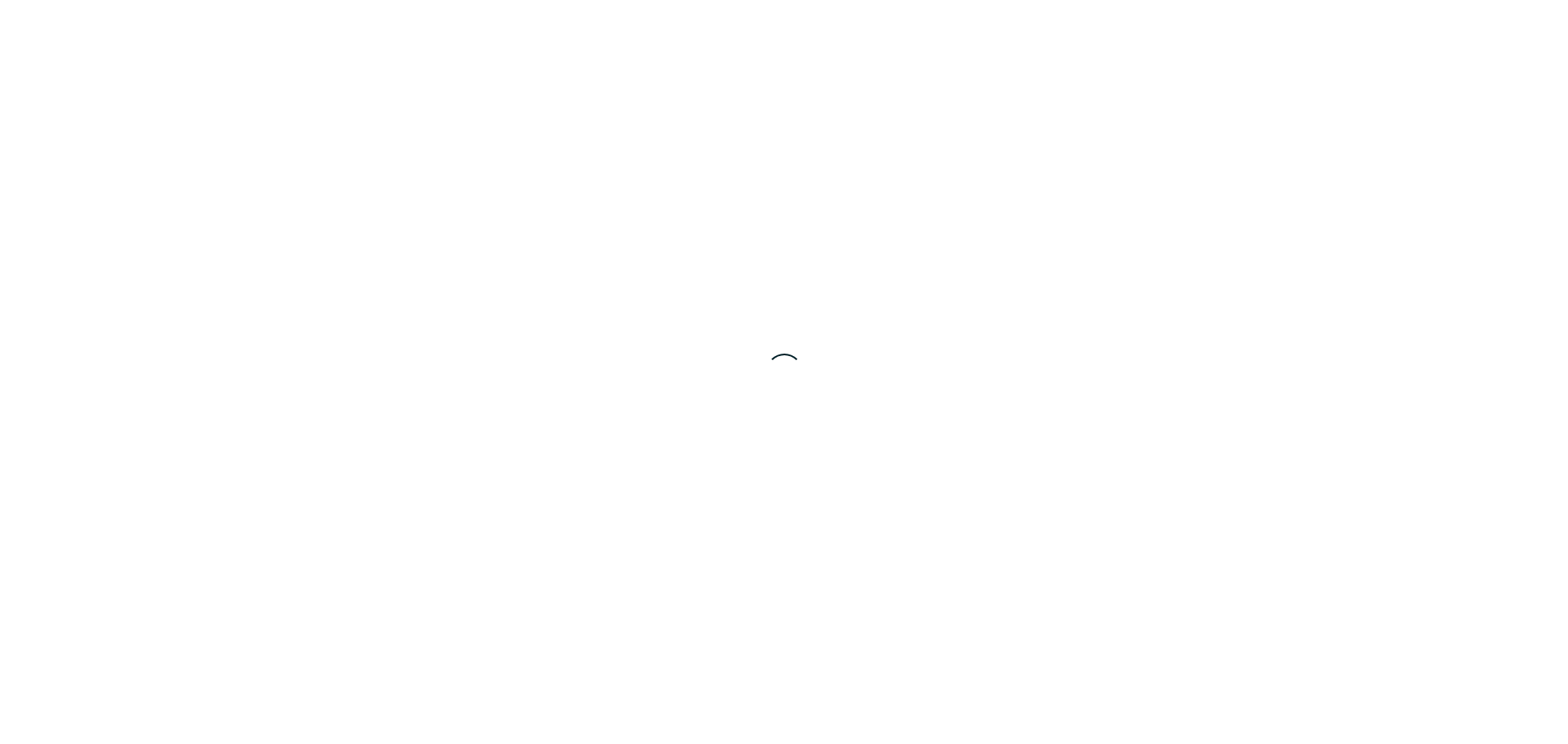 scroll, scrollTop: 0, scrollLeft: 0, axis: both 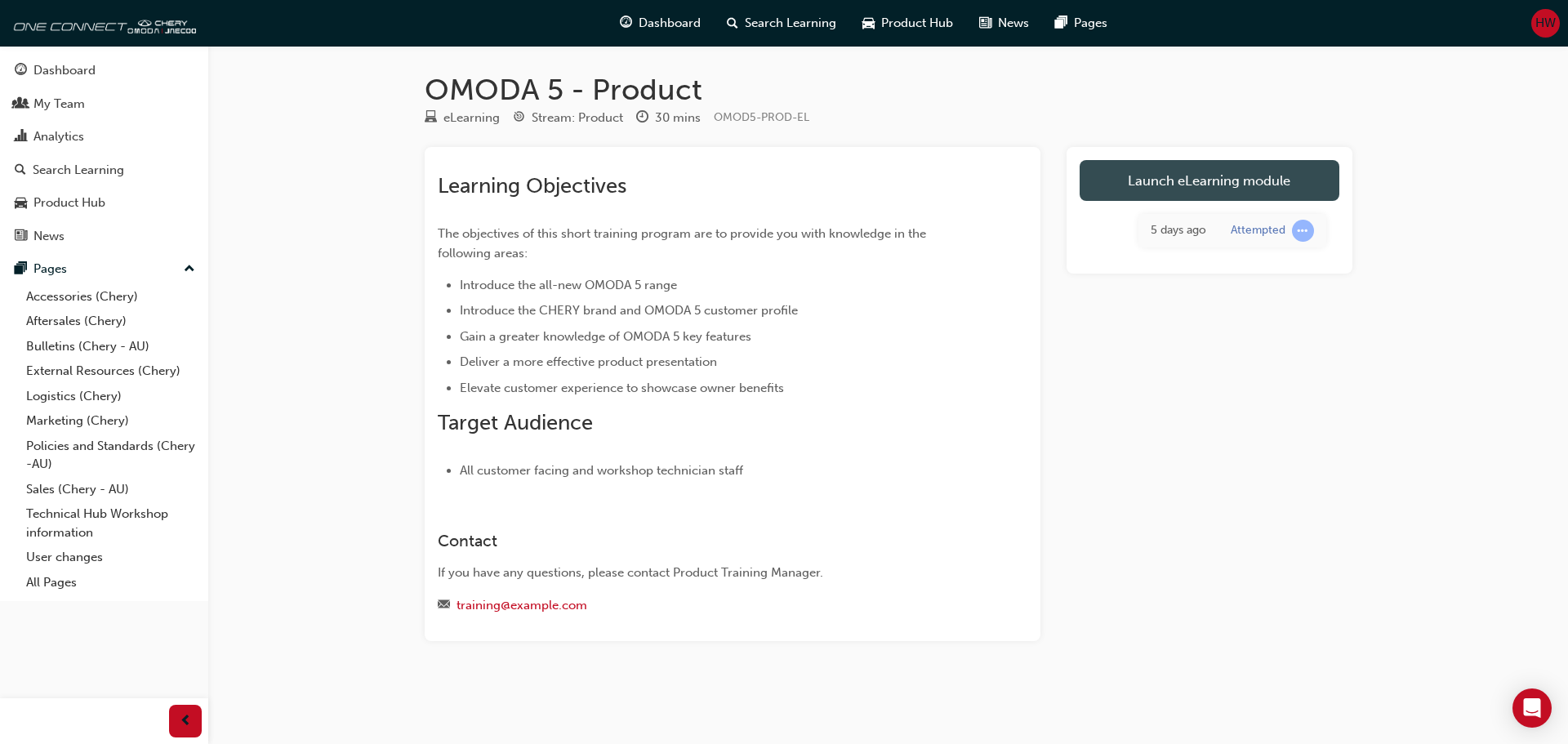 click on "Launch eLearning module" at bounding box center [1209, 180] 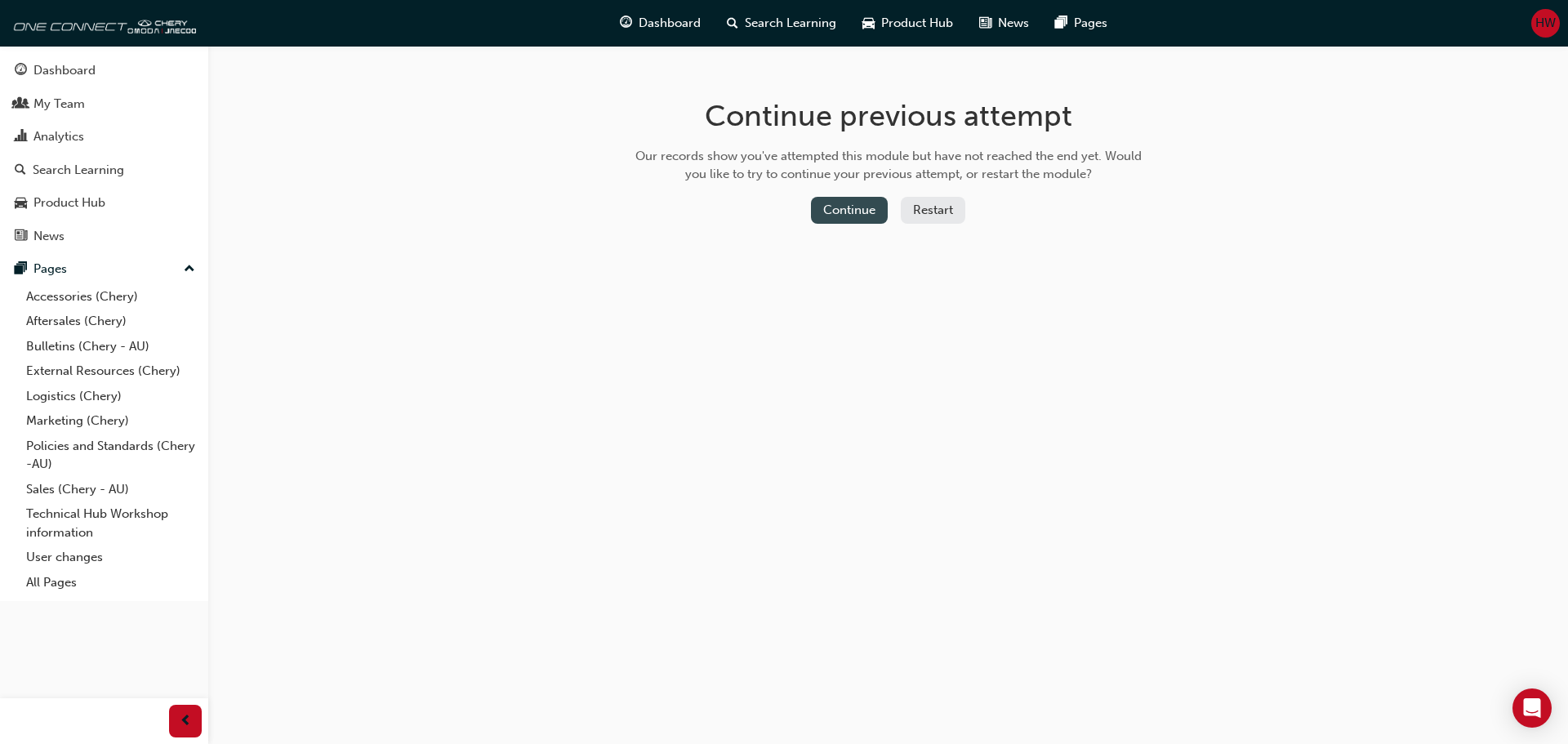 click on "Continue" at bounding box center [849, 210] 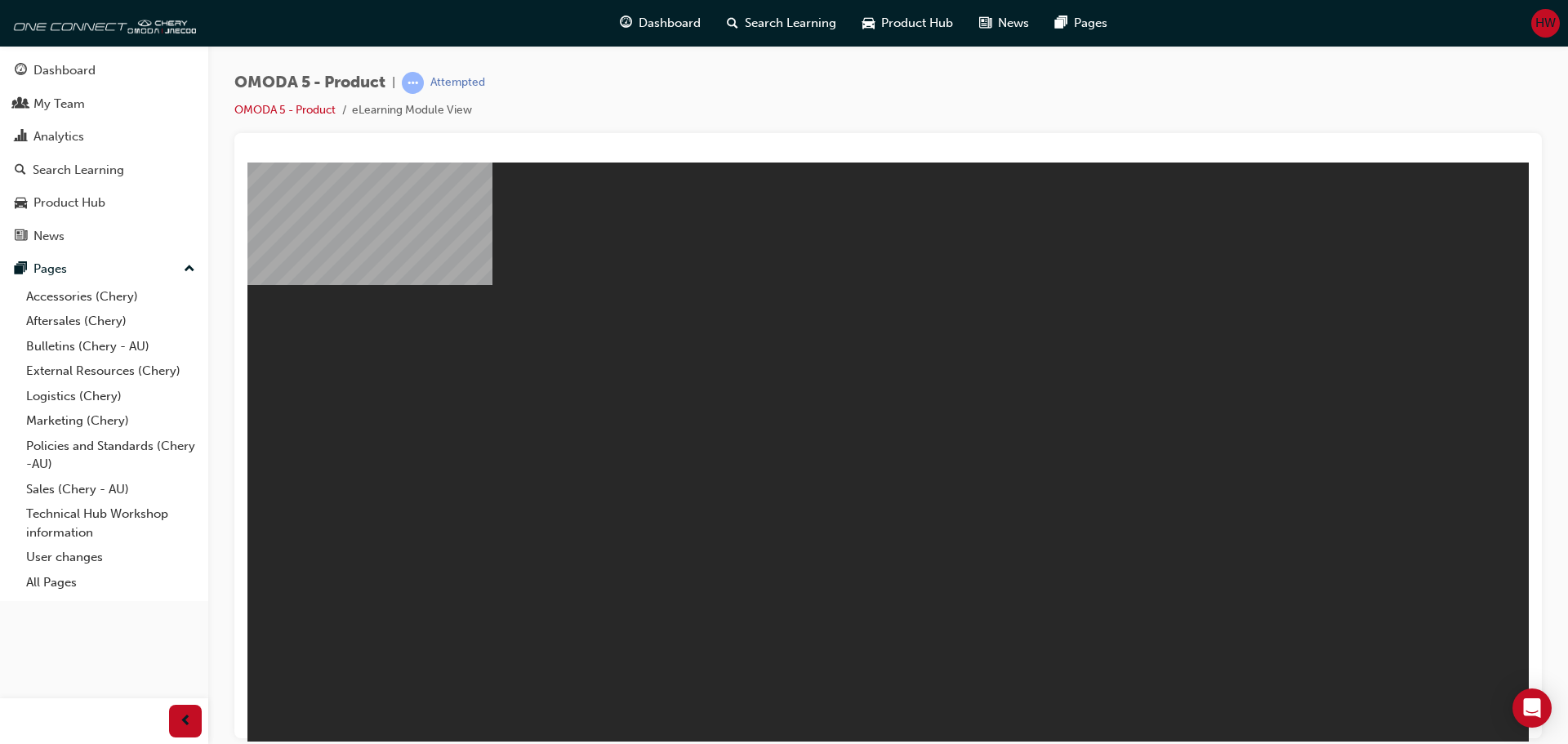 scroll, scrollTop: 0, scrollLeft: 0, axis: both 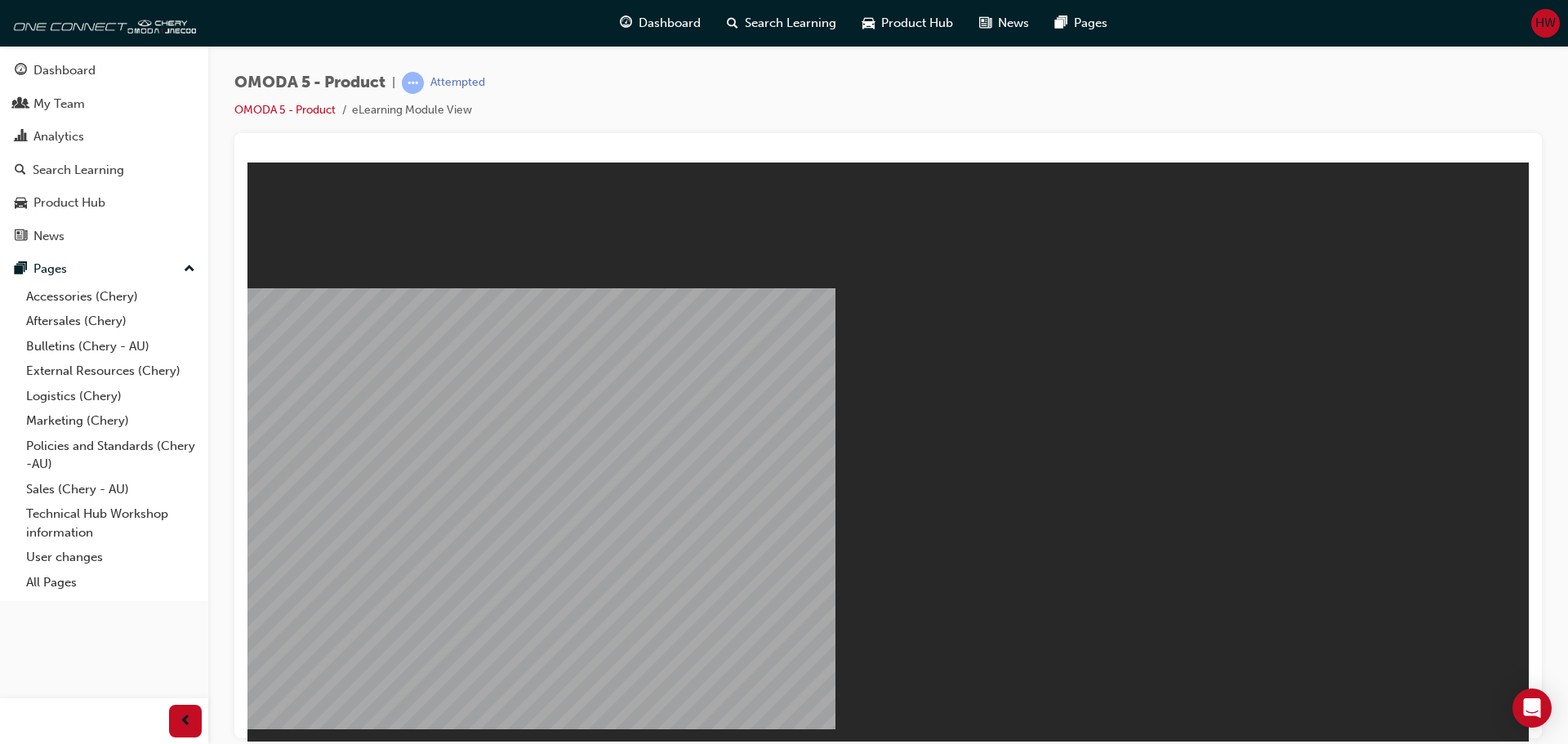 click on "Resume" at bounding box center [278, 771] 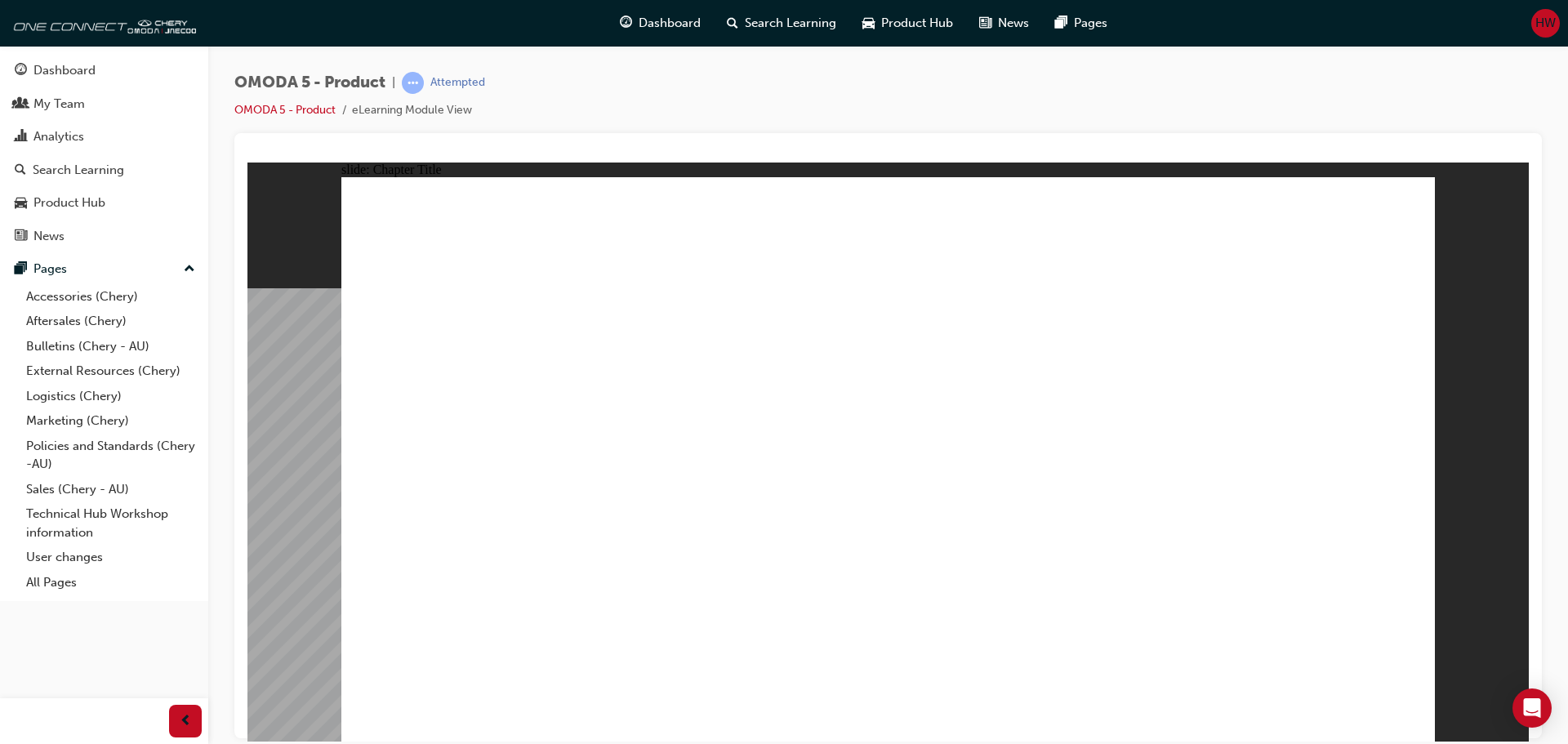click 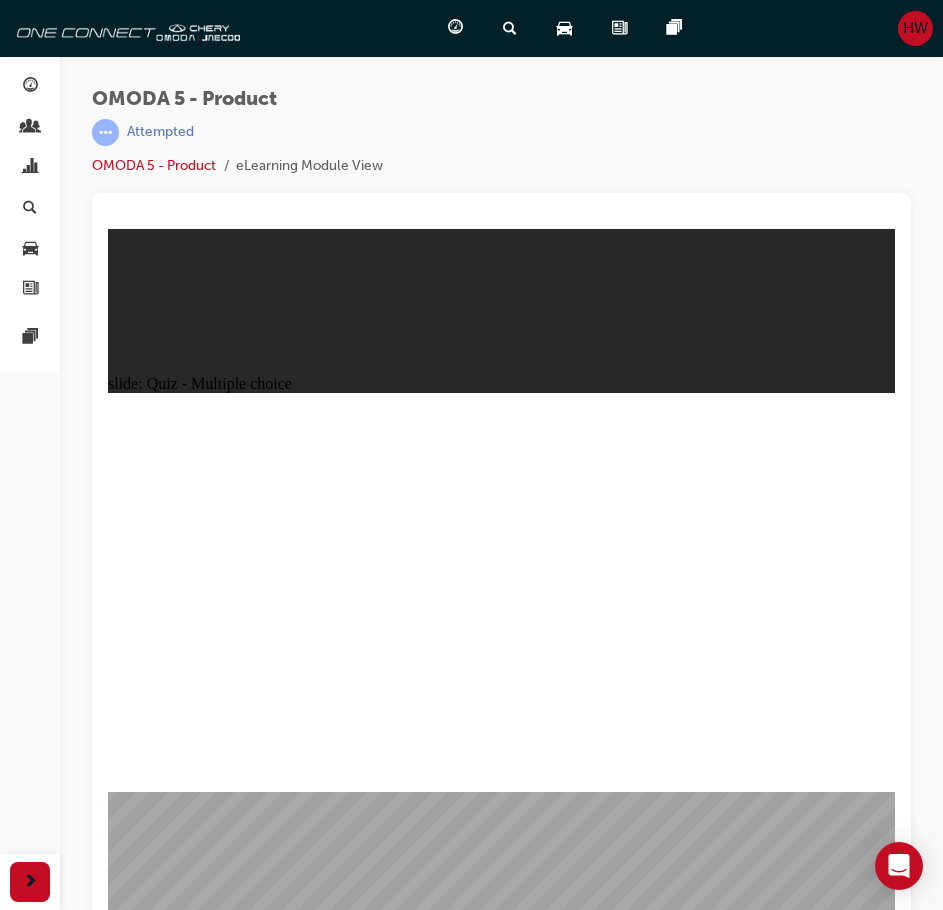 drag, startPoint x: 709, startPoint y: 532, endPoint x: 651, endPoint y: 539, distance: 58.420887 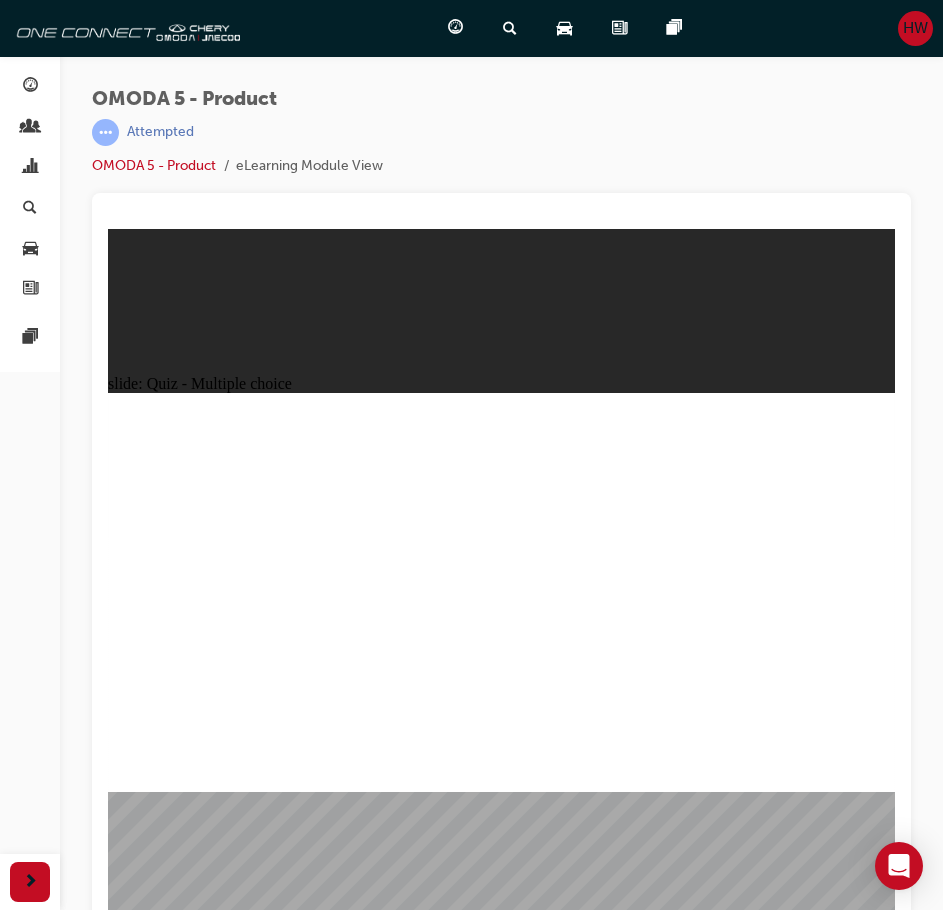 click 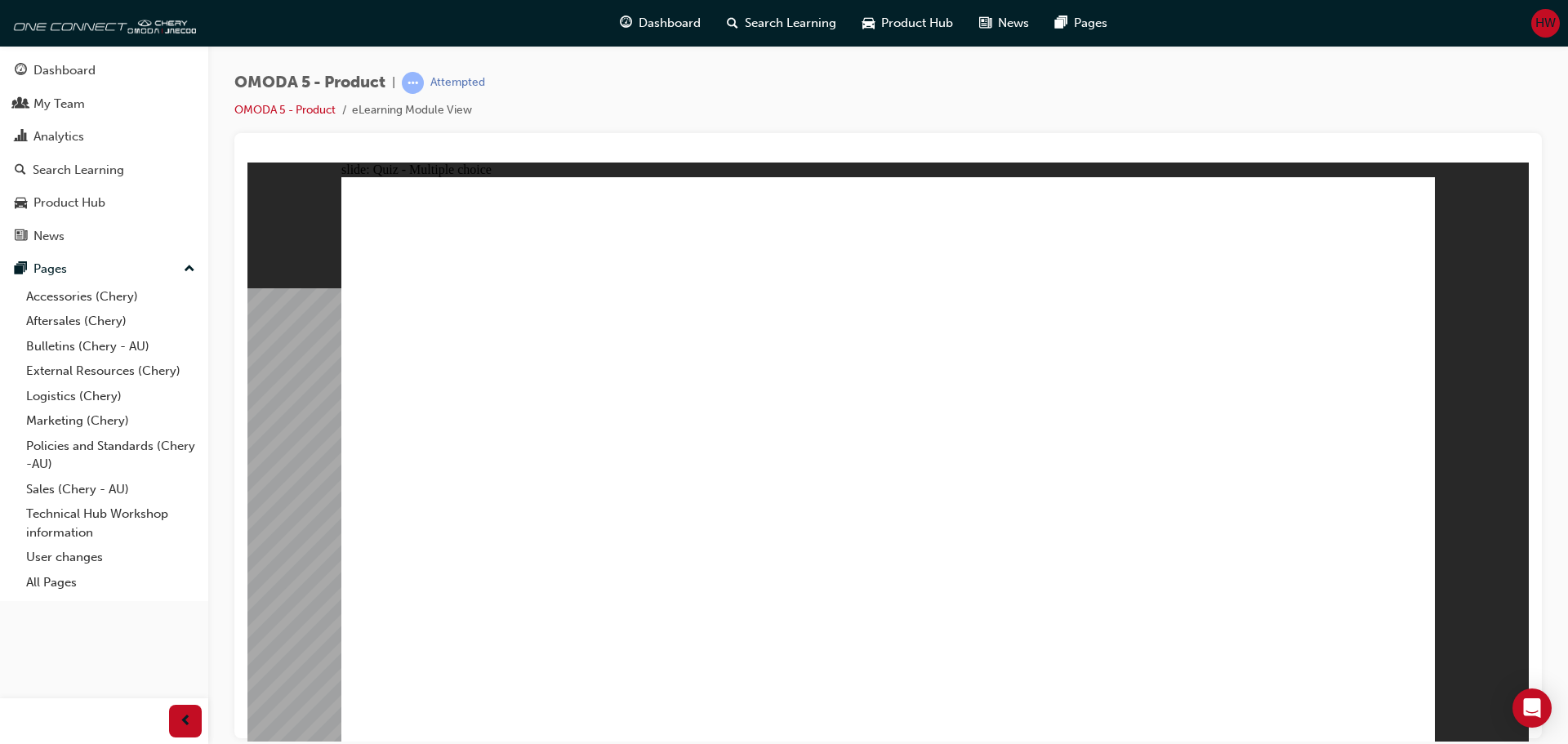 drag, startPoint x: 957, startPoint y: 200, endPoint x: 511, endPoint y: 572, distance: 580.7753 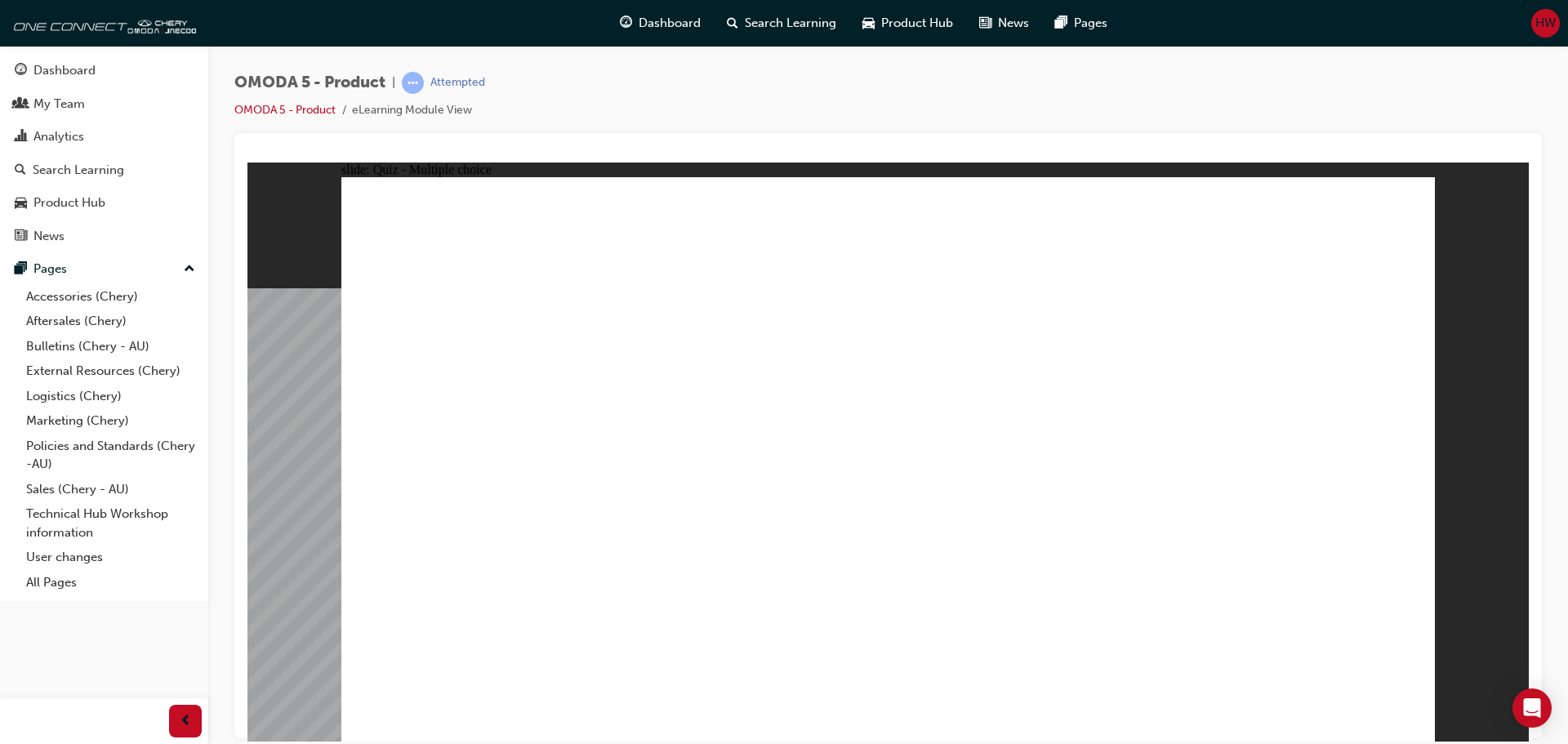drag, startPoint x: 920, startPoint y: 265, endPoint x: 735, endPoint y: 560, distance: 348.2097 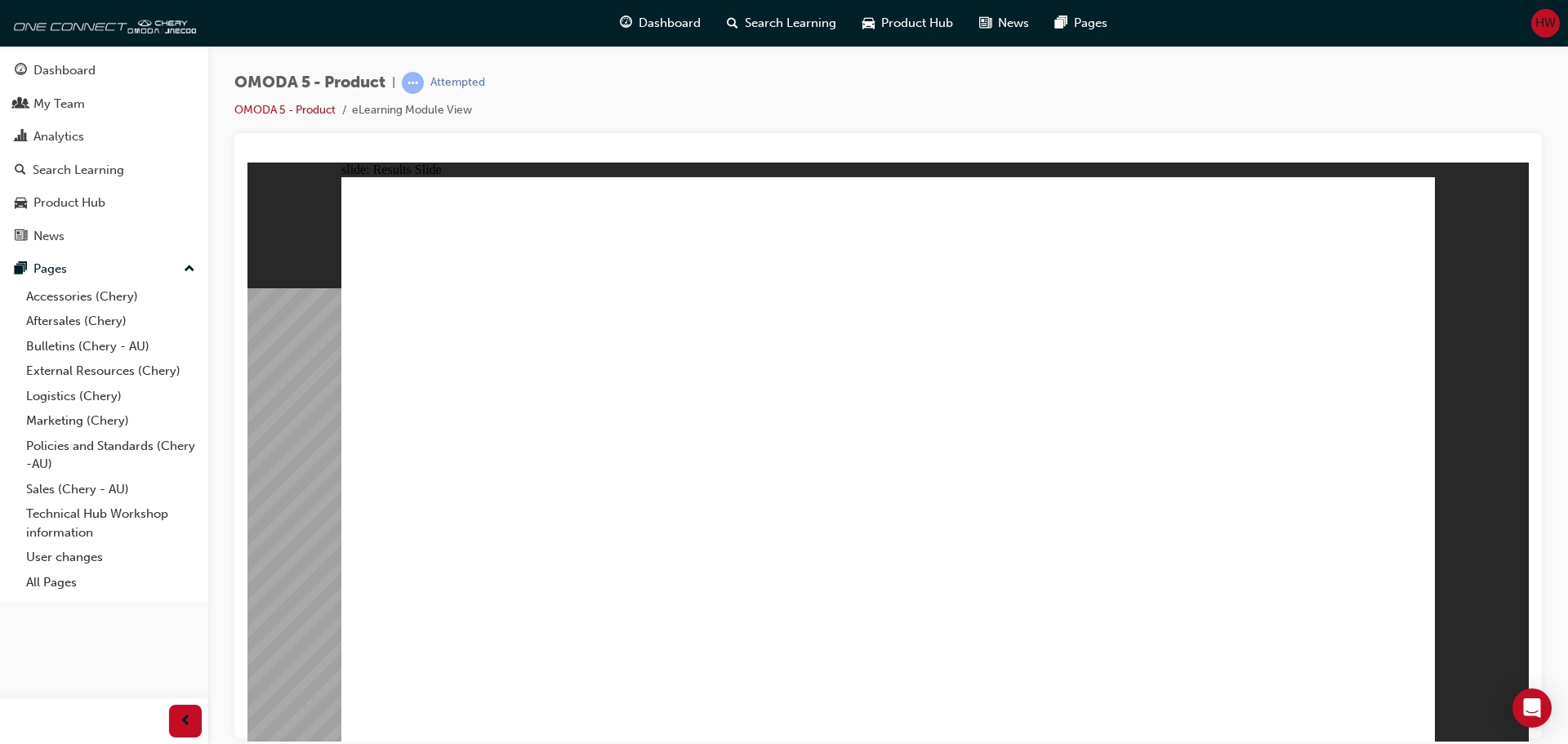 click 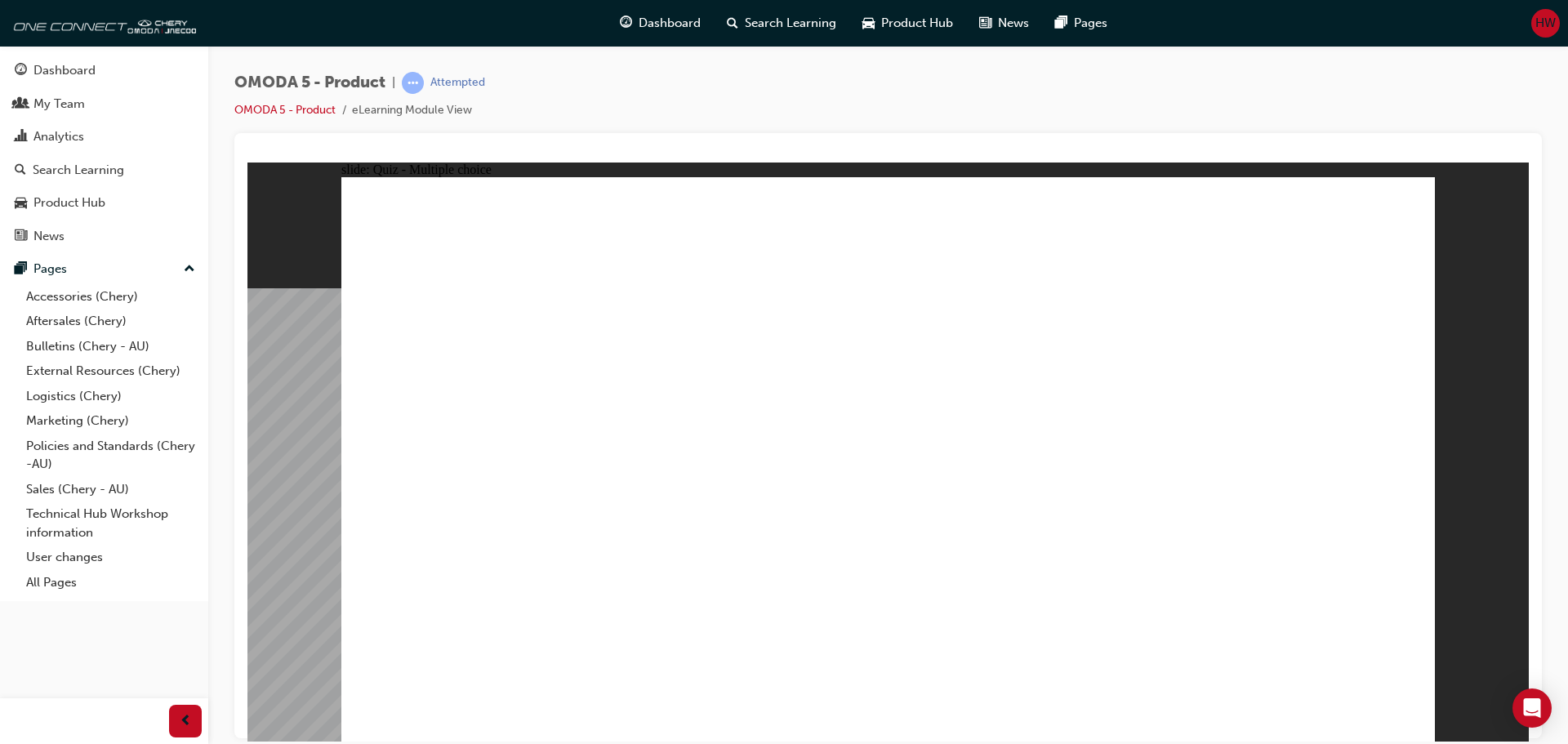 click 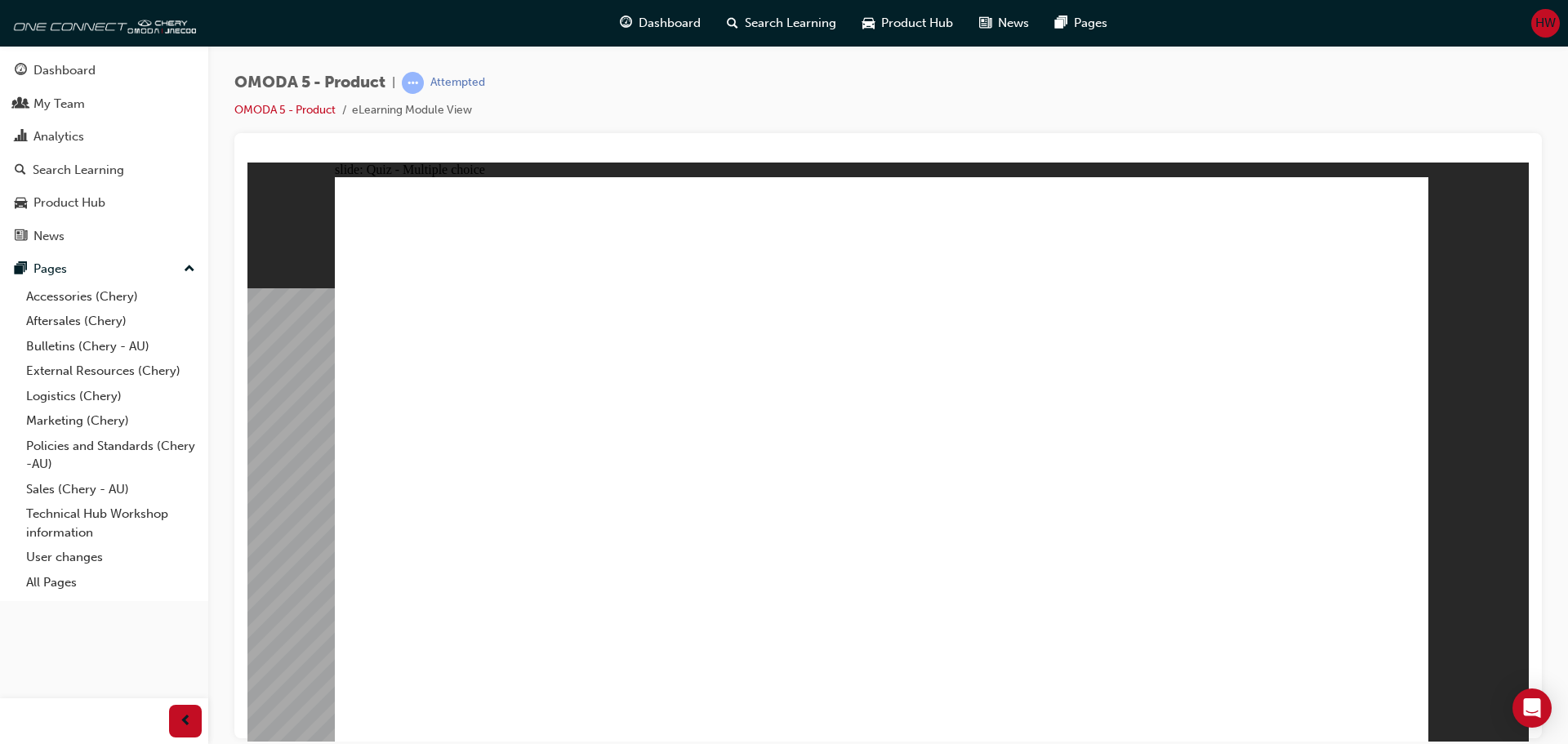 click 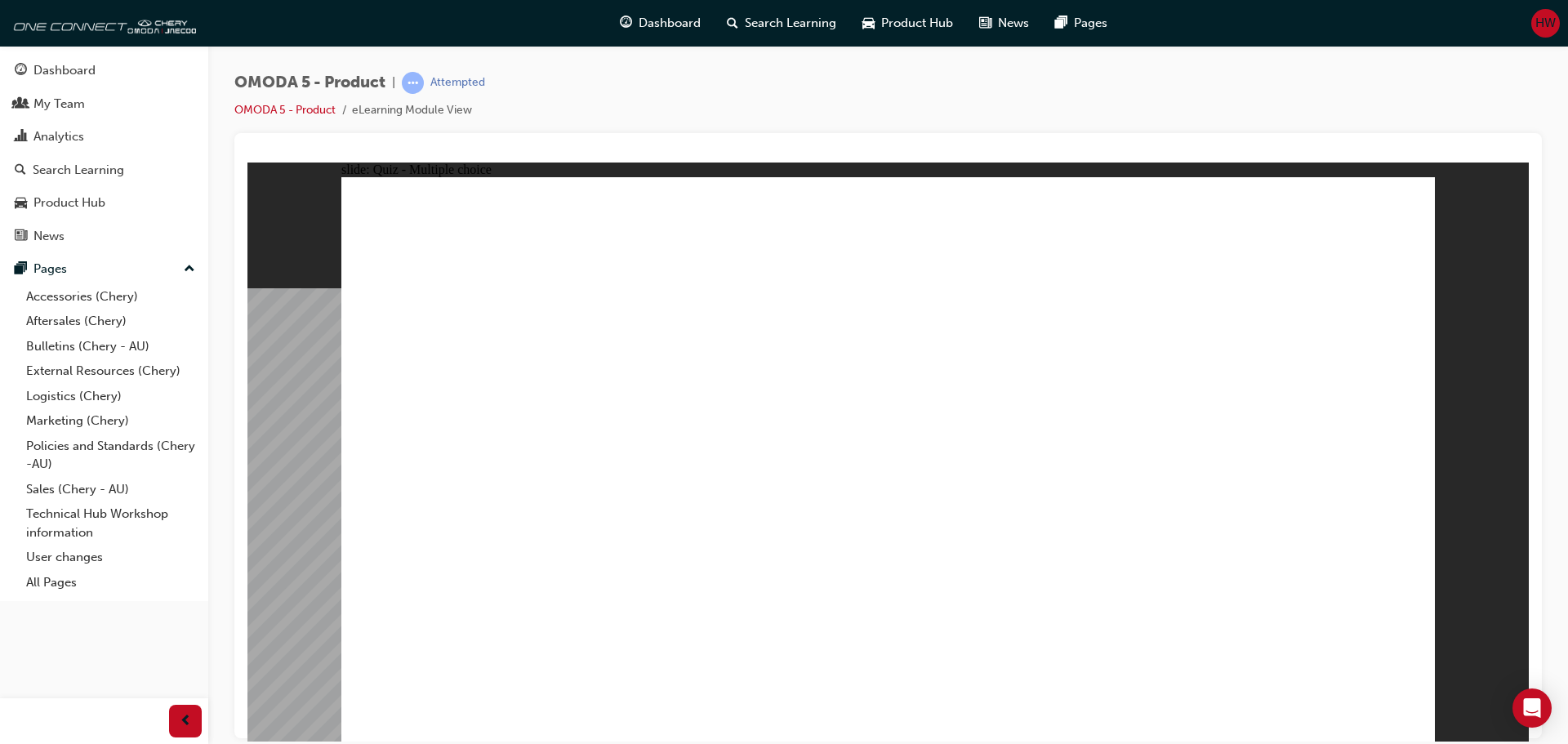click 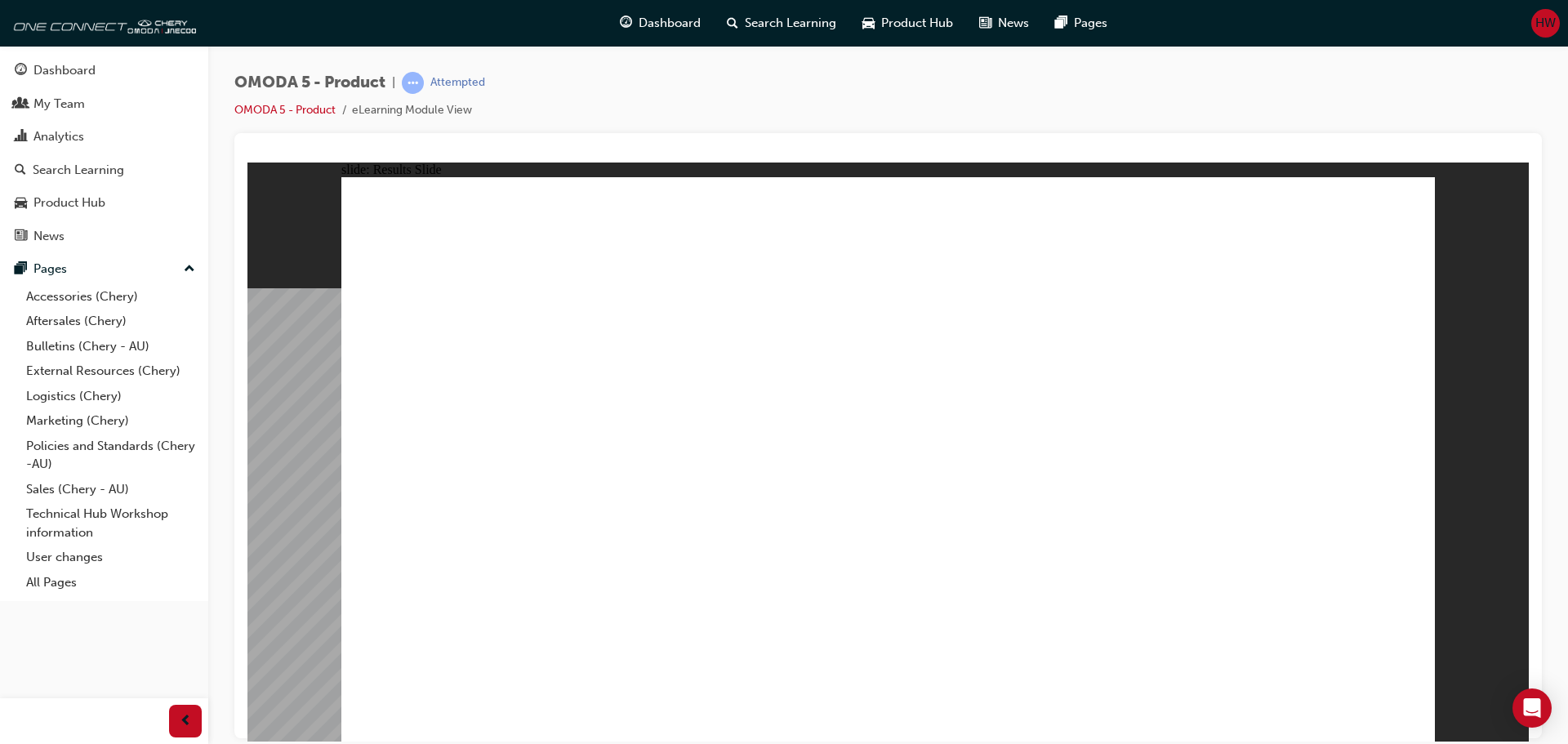 click 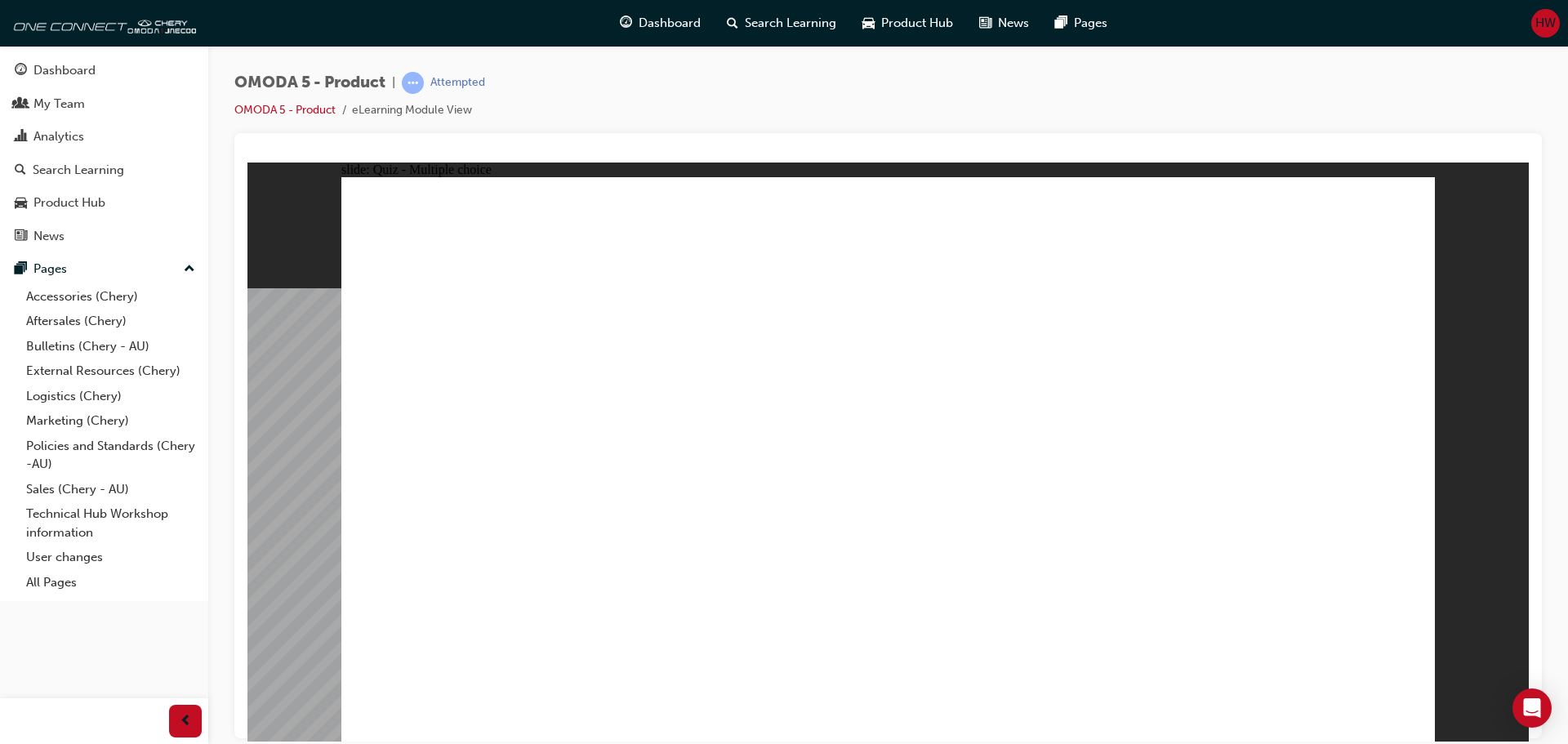 click 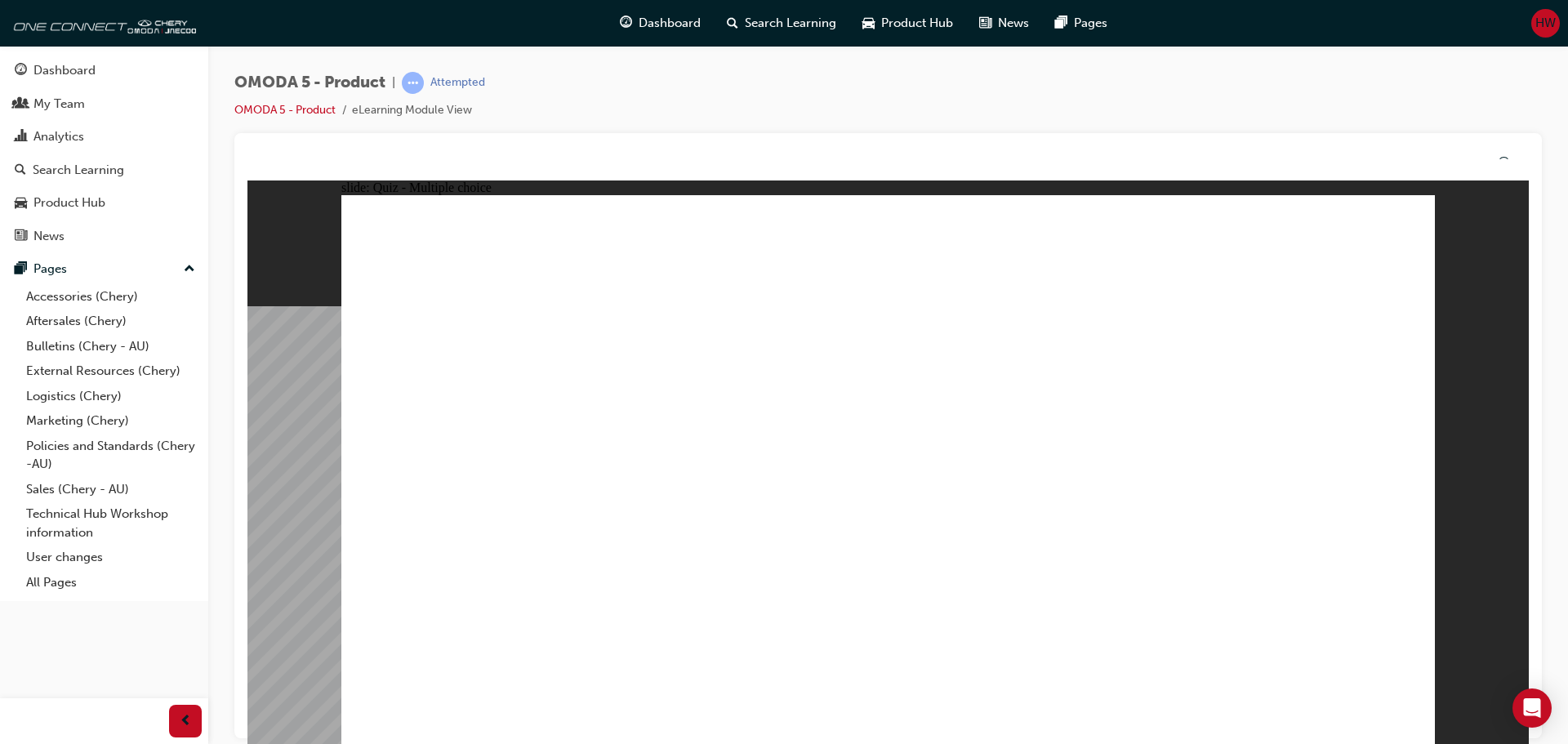 click 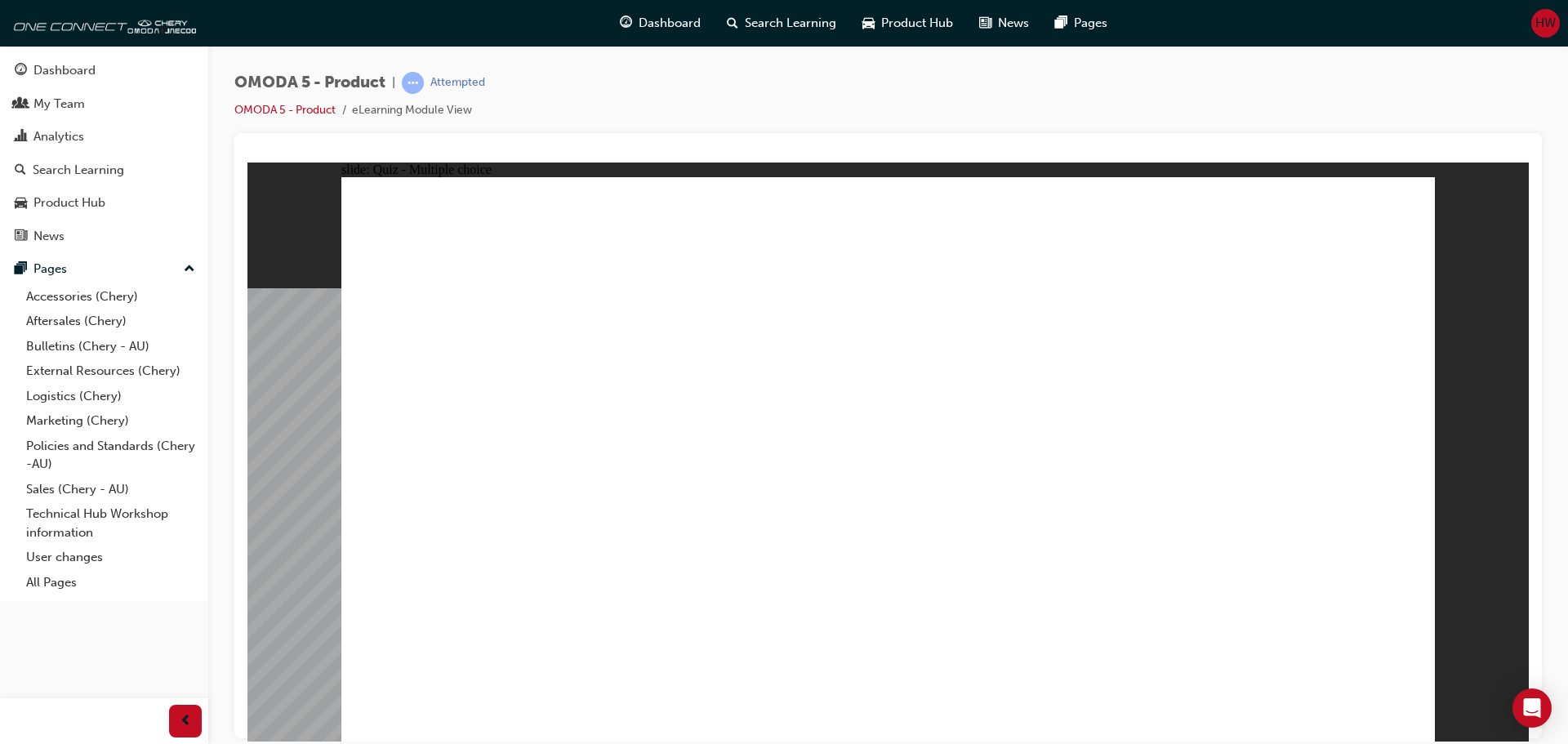 click 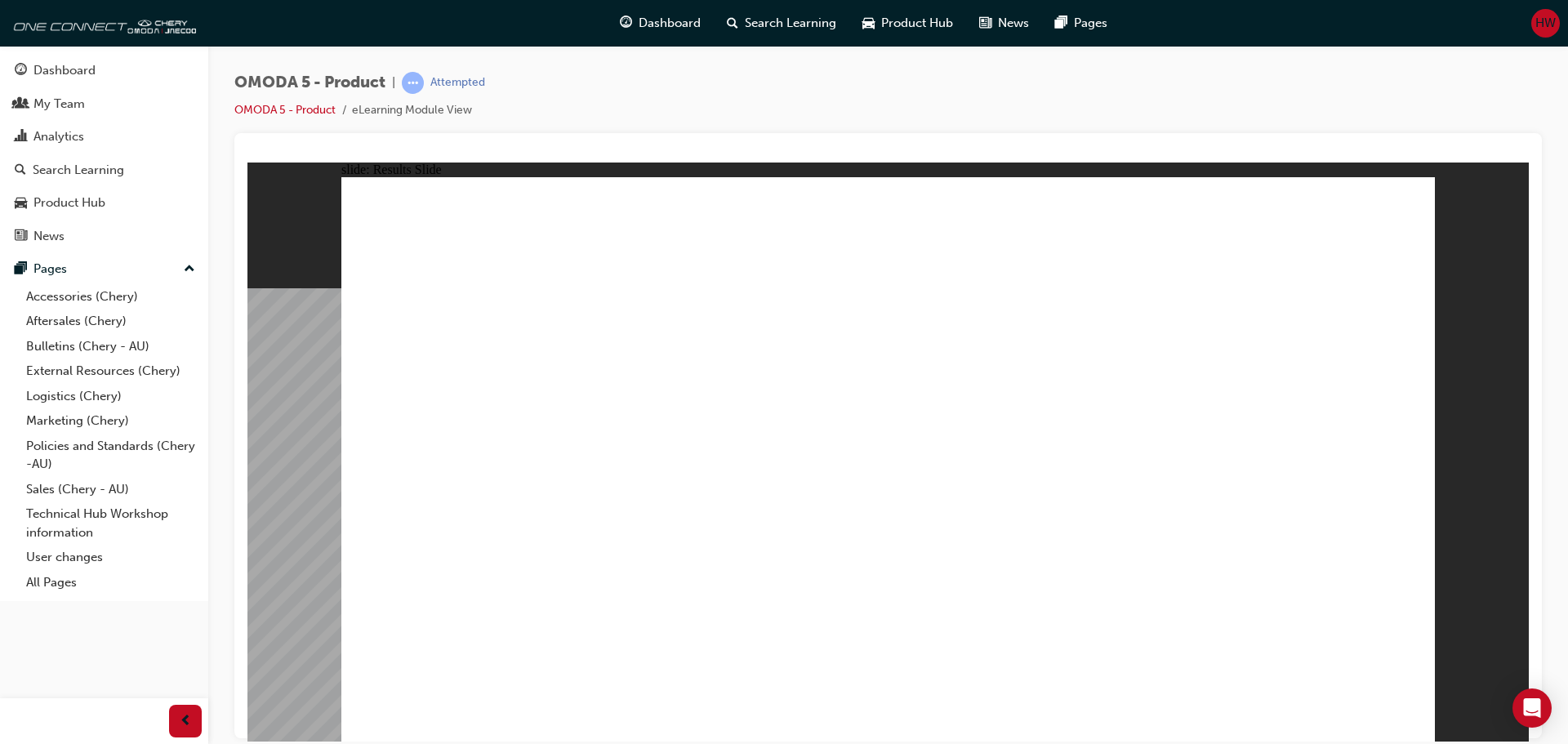 click 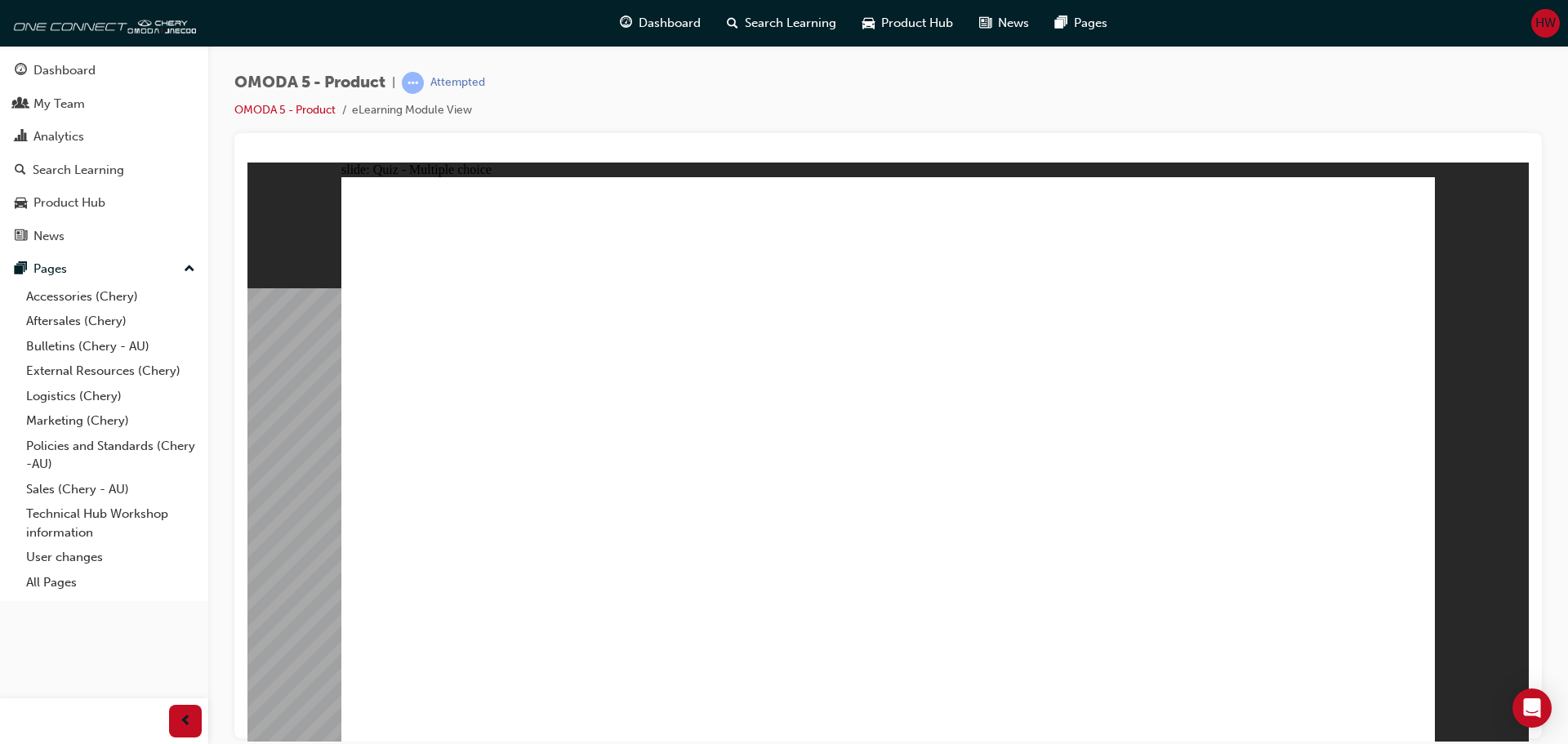 click 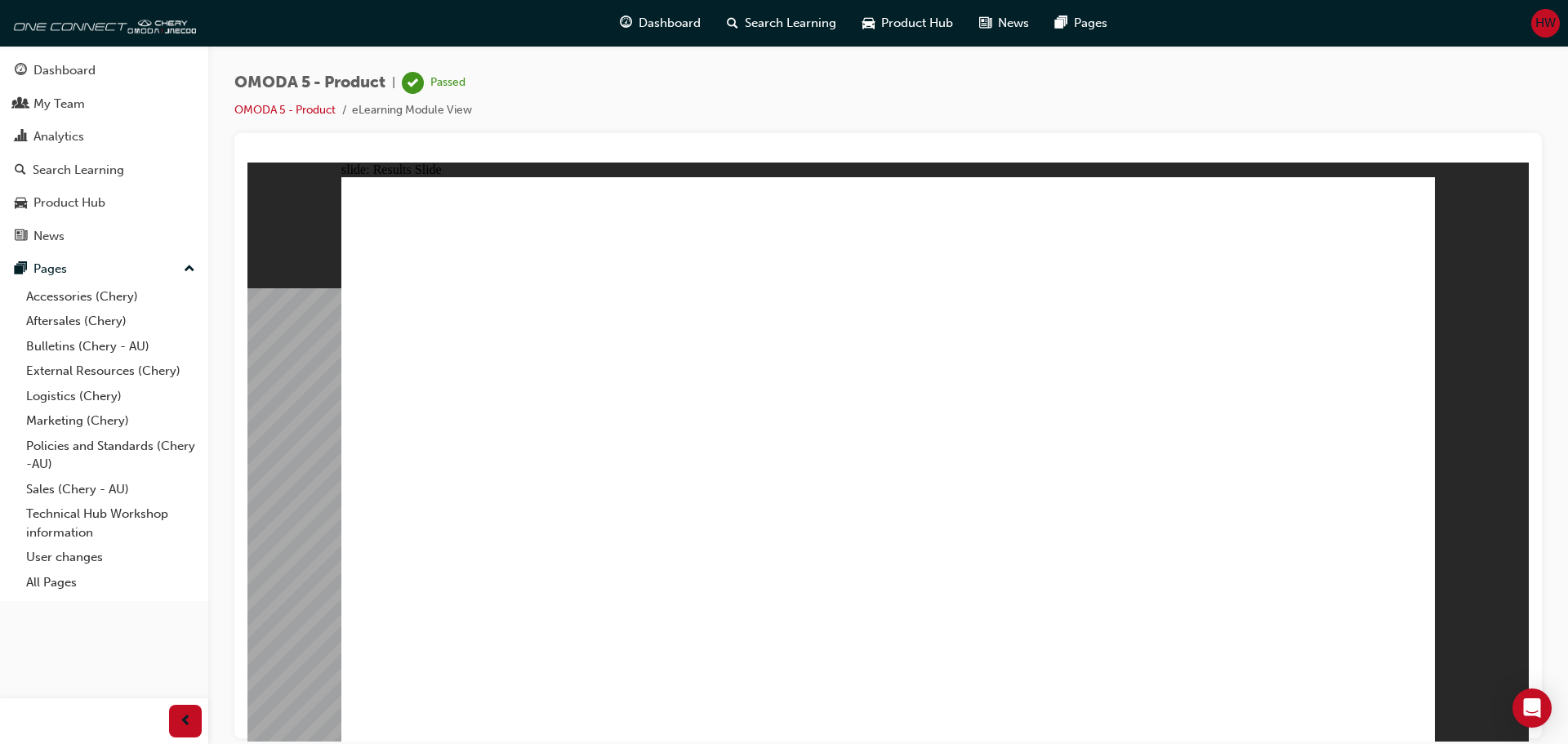 click 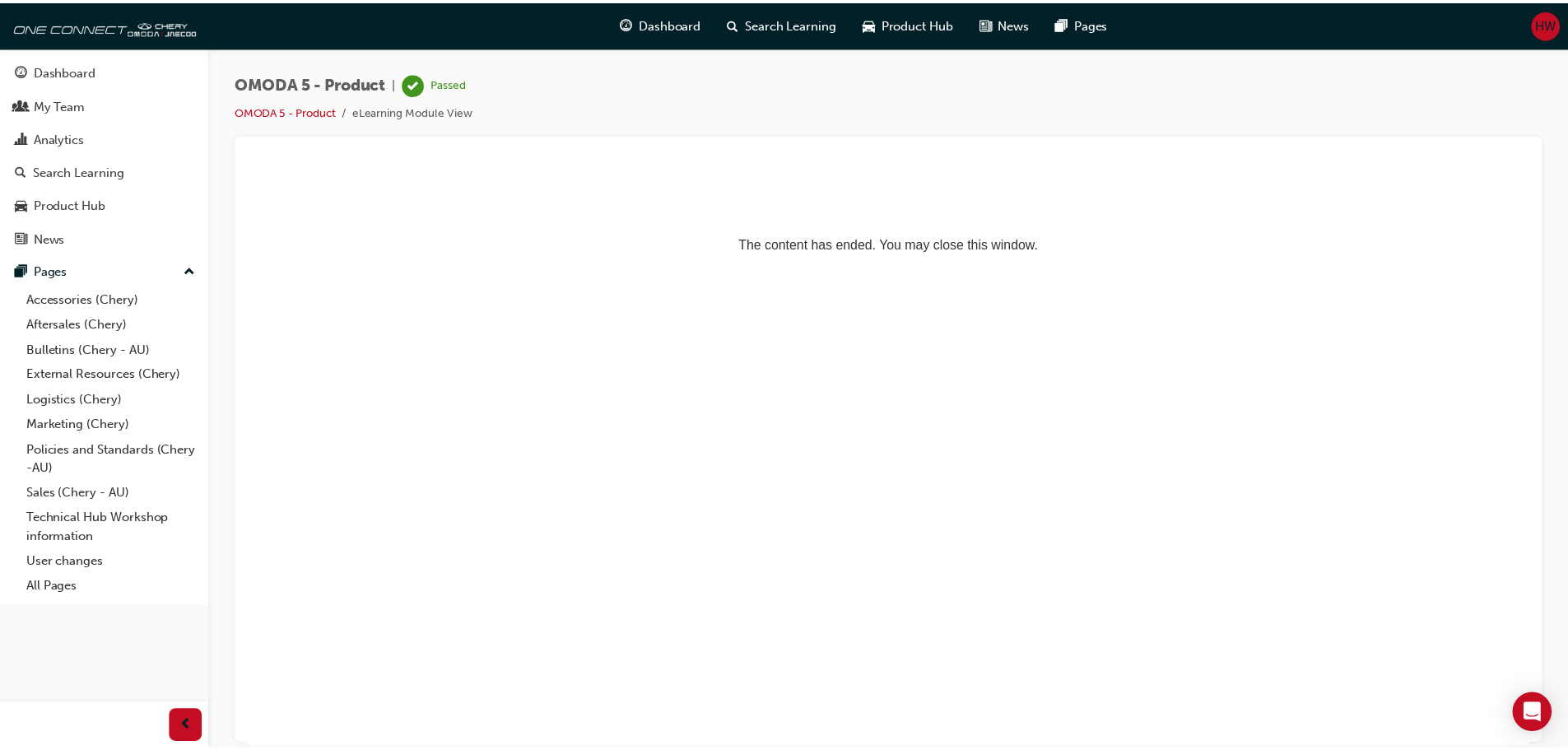 scroll, scrollTop: 0, scrollLeft: 0, axis: both 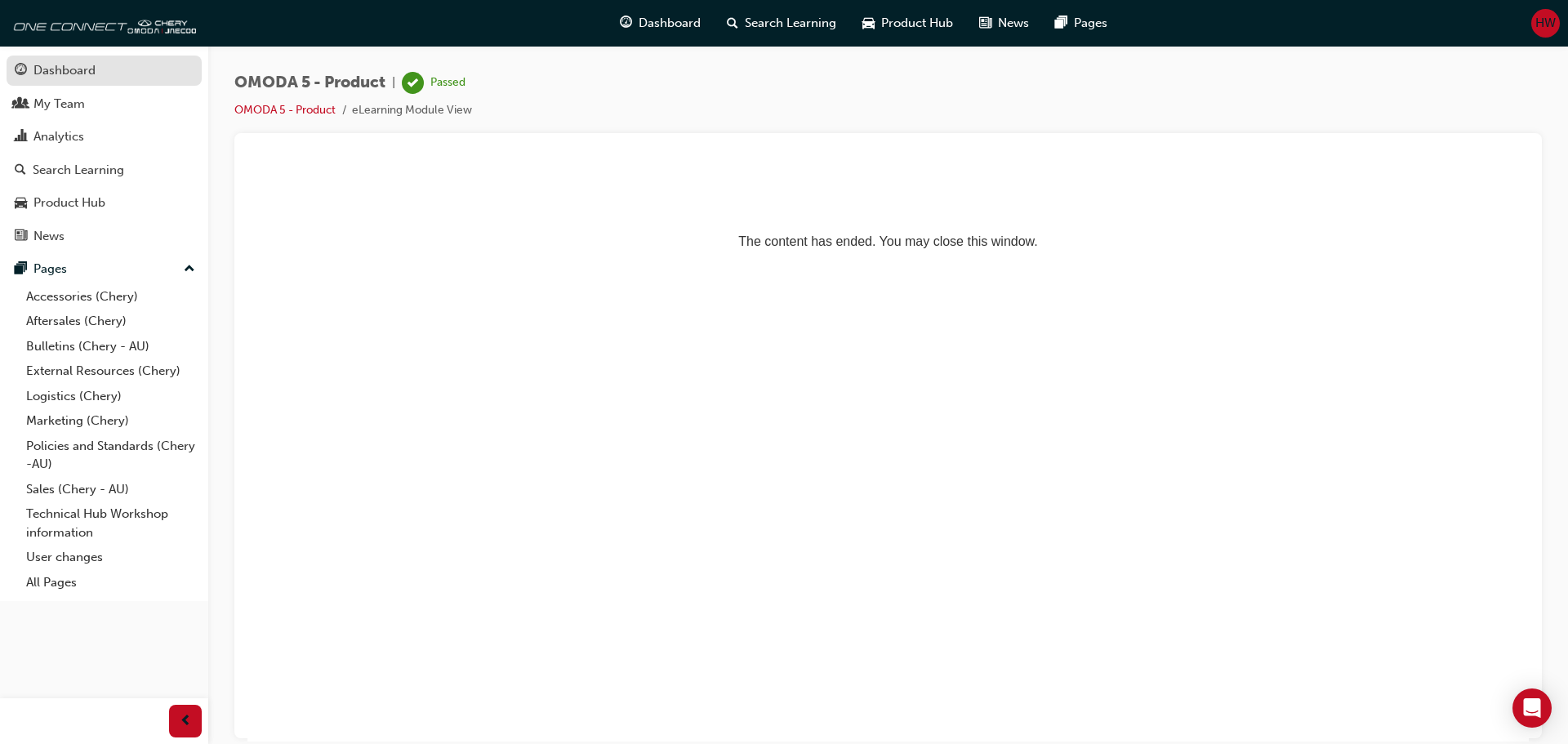 click on "Dashboard" at bounding box center [104, 70] 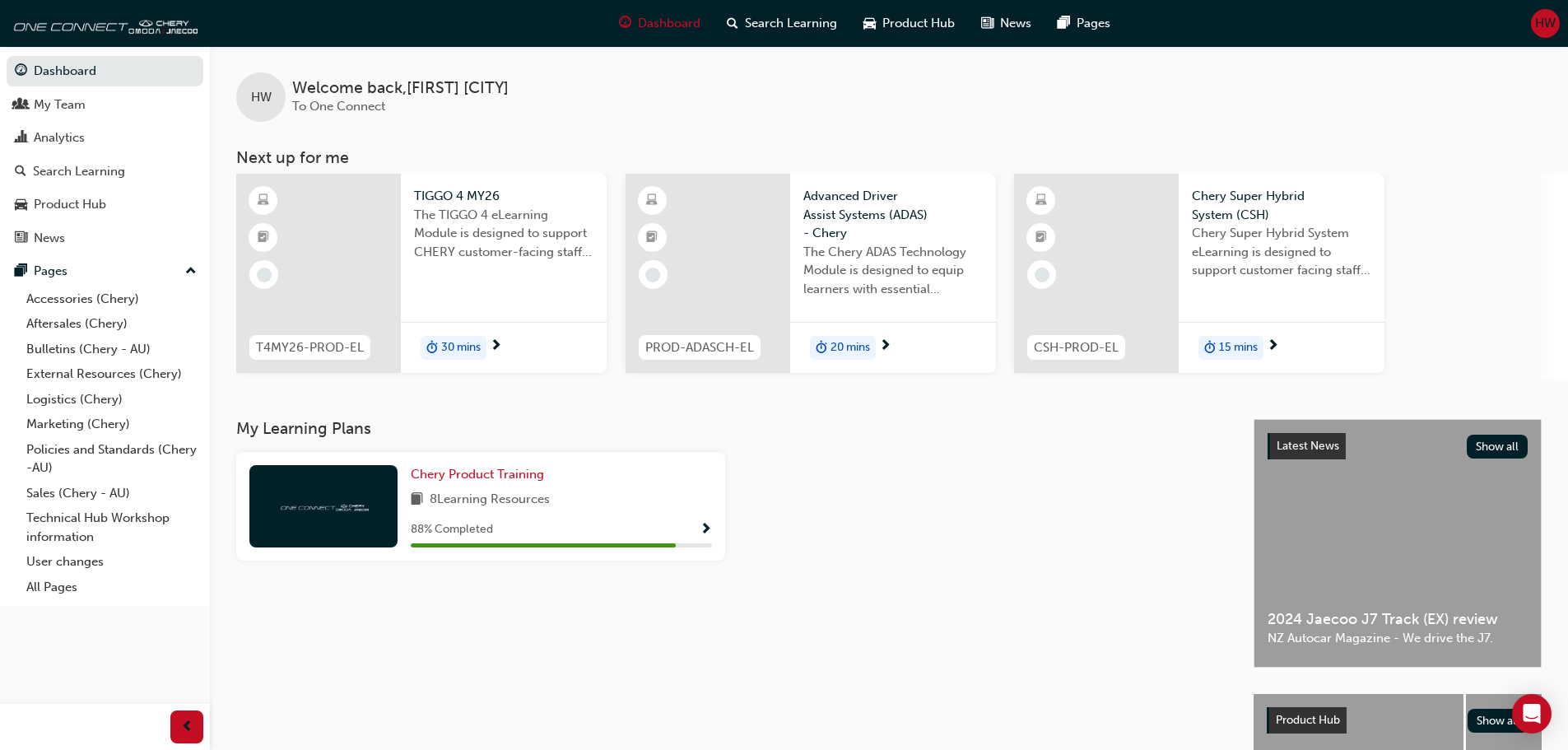 click at bounding box center [705, 530] 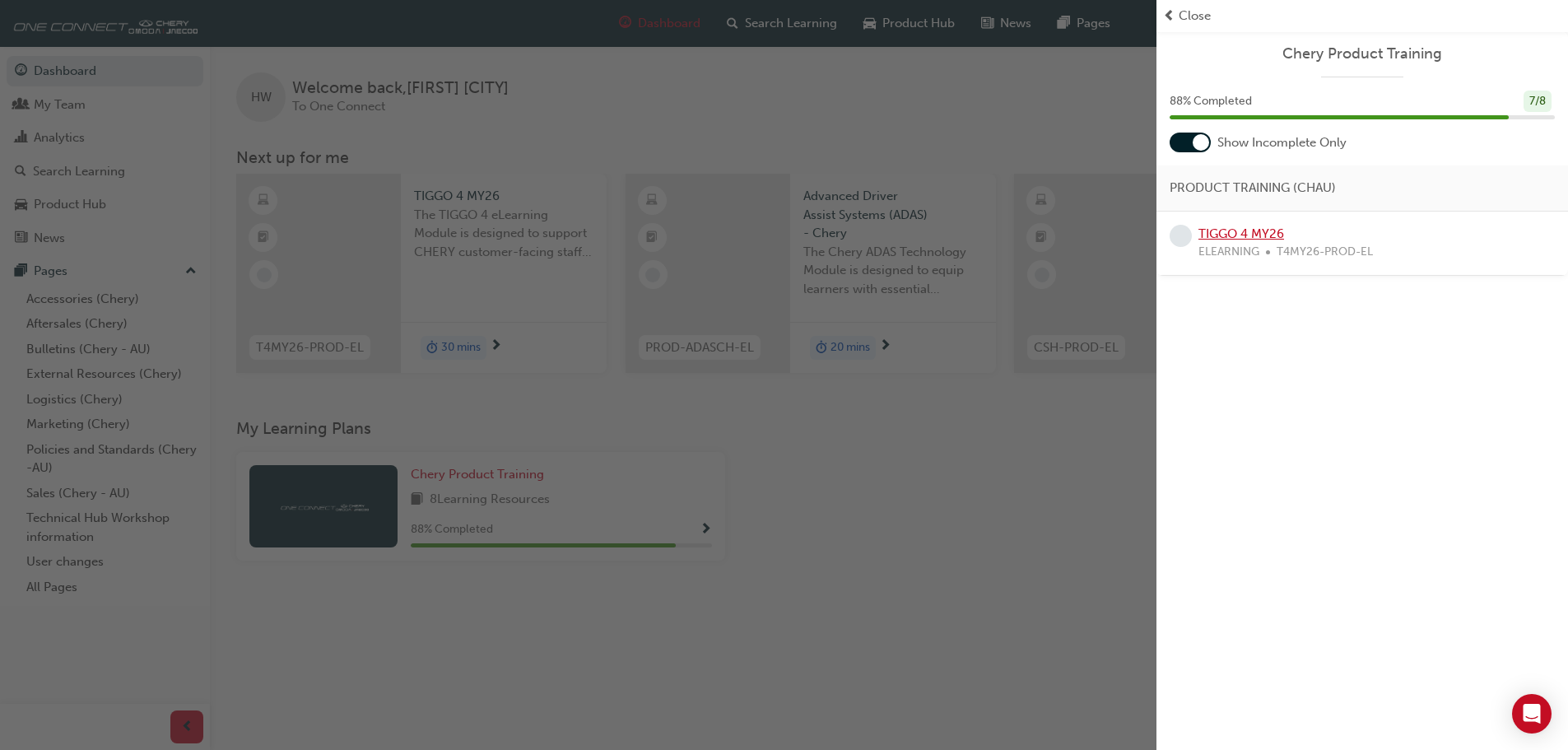 click on "TIGGO 4 MY26" at bounding box center [1241, 234] 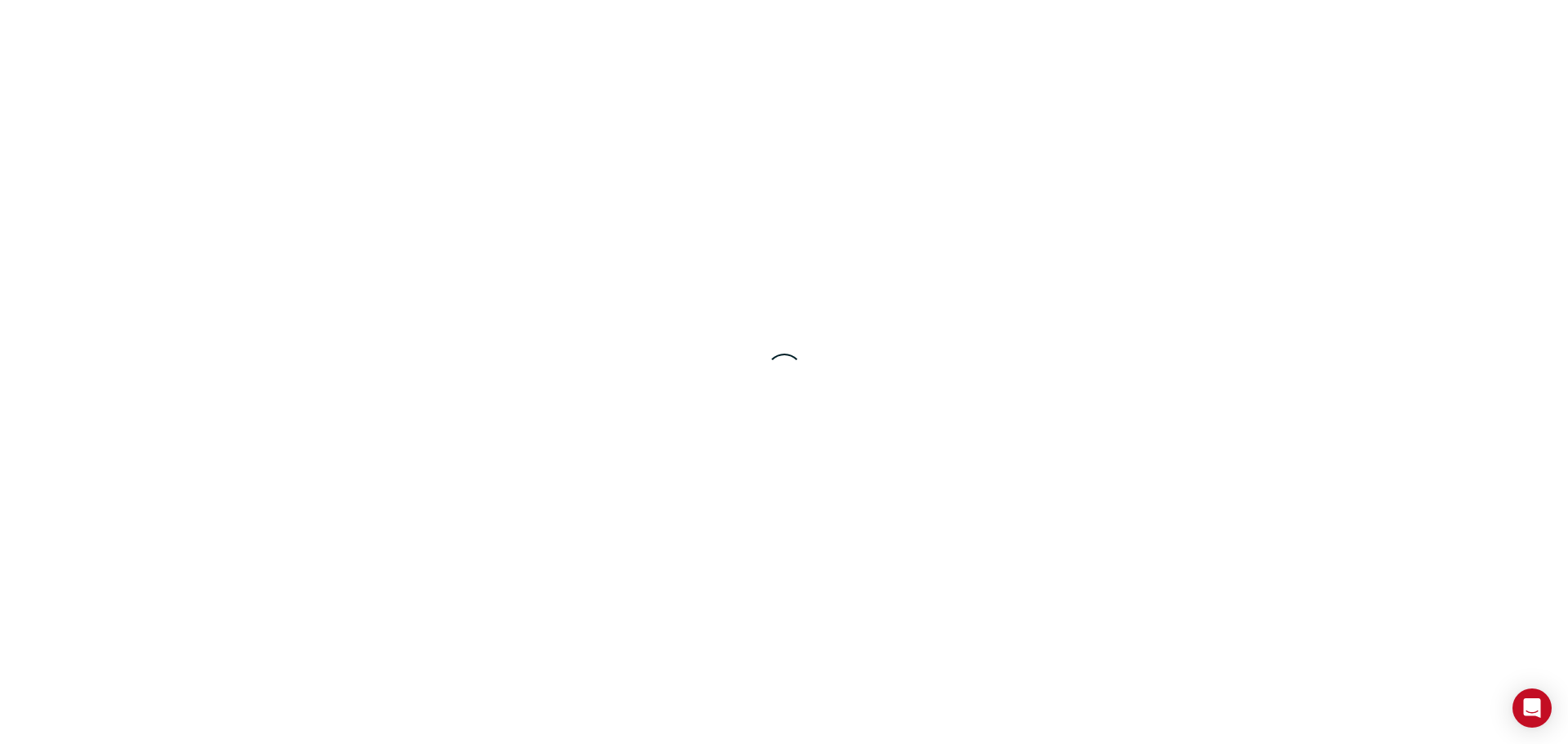 scroll, scrollTop: 0, scrollLeft: 0, axis: both 